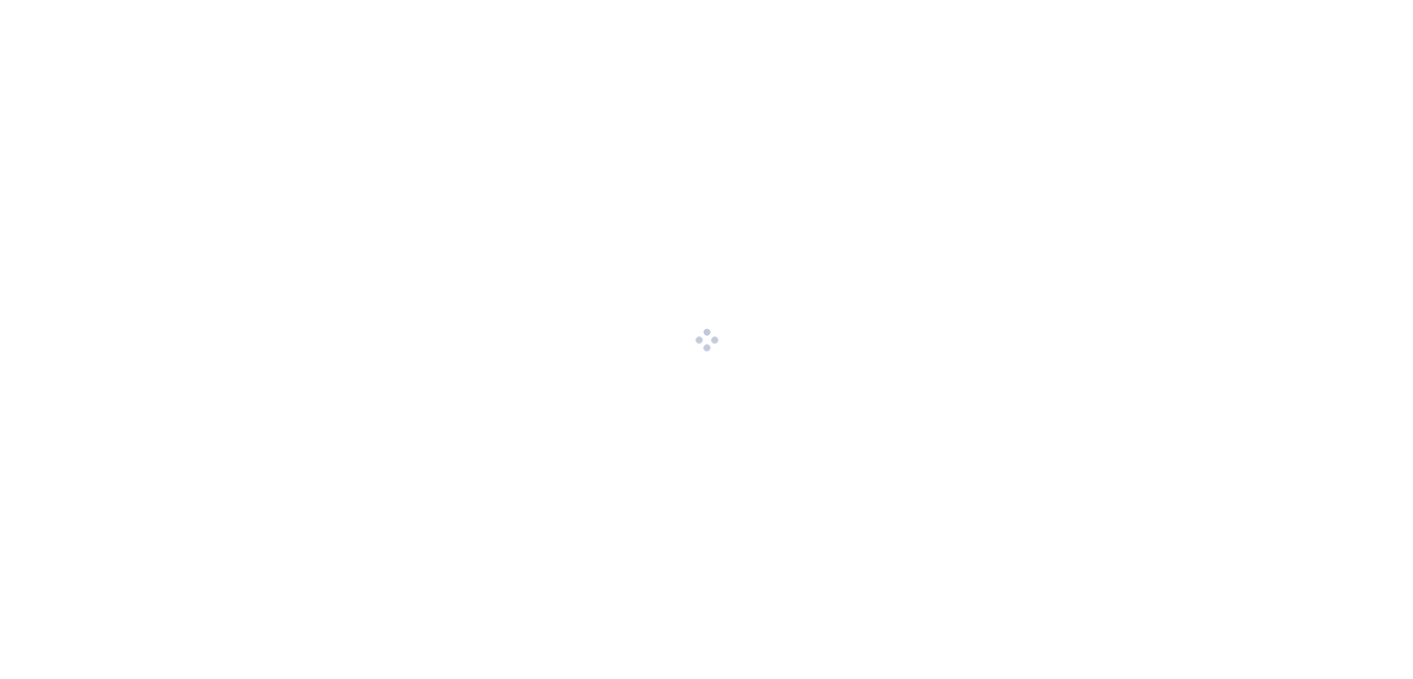 scroll, scrollTop: 0, scrollLeft: 0, axis: both 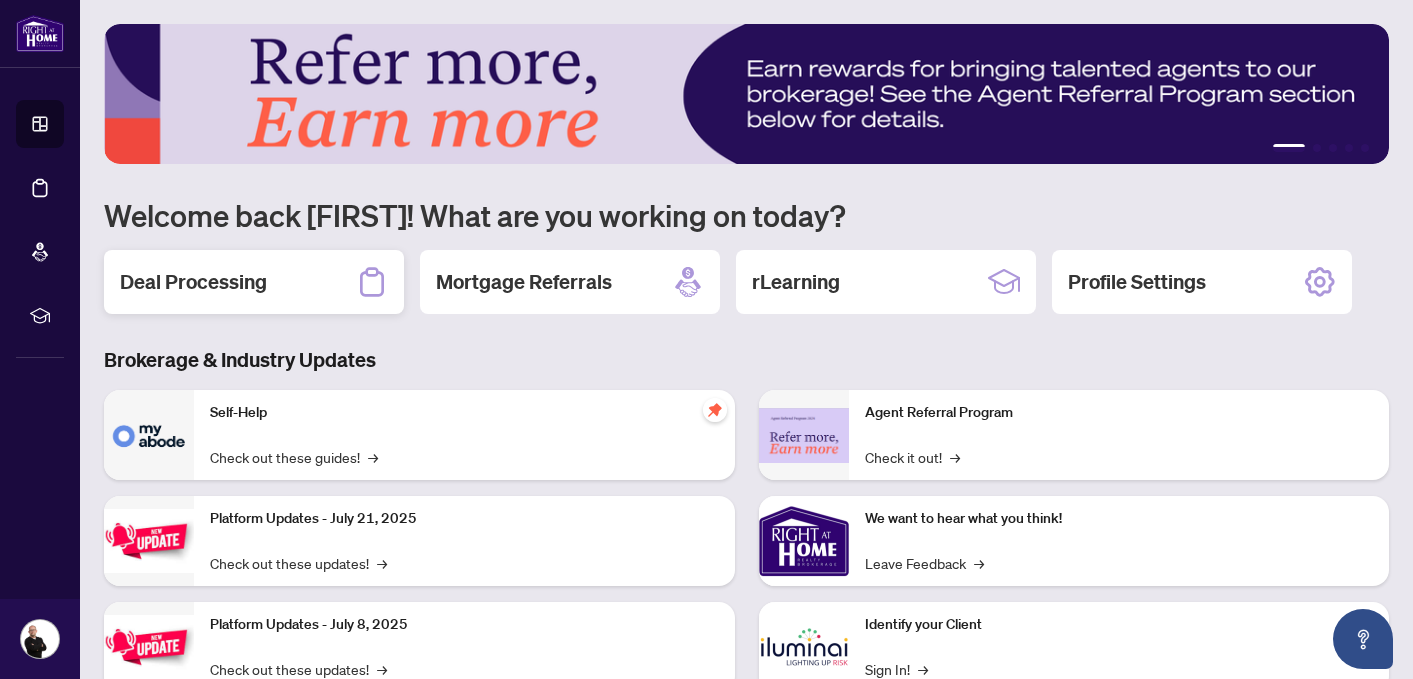 click on "Deal Processing" at bounding box center (254, 282) 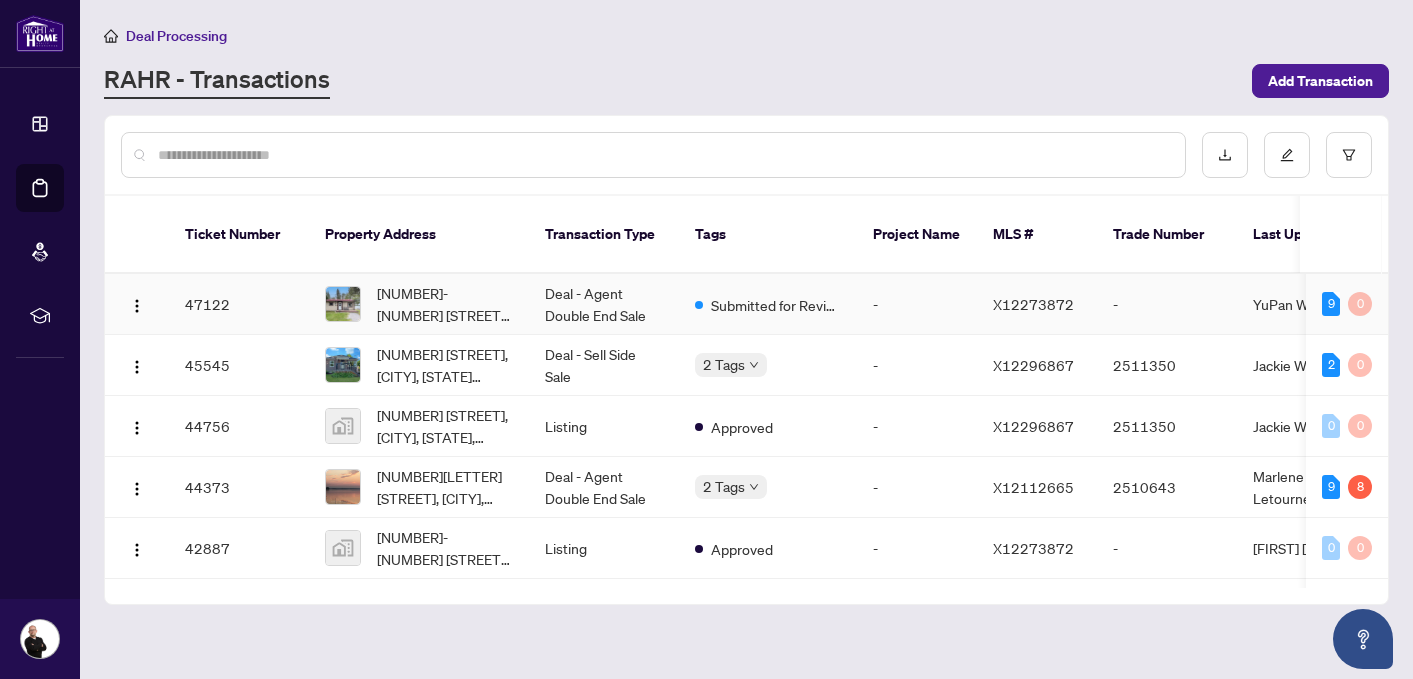 click on "[NUMBER]-[NUMBER] [STREET], [CITY], [STATE] [POSTAL_CODE], [COUNTRY]" at bounding box center [445, 304] 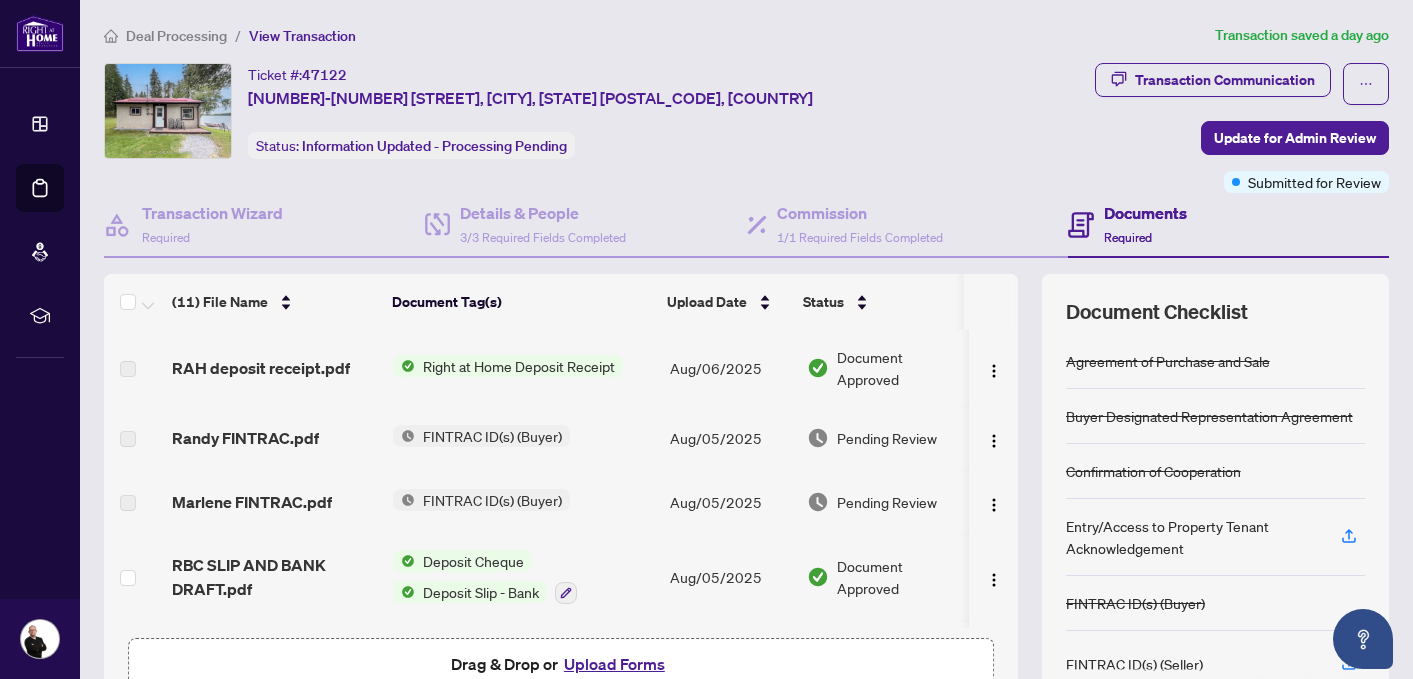 click on "Right at Home Deposit Receipt" at bounding box center [519, 366] 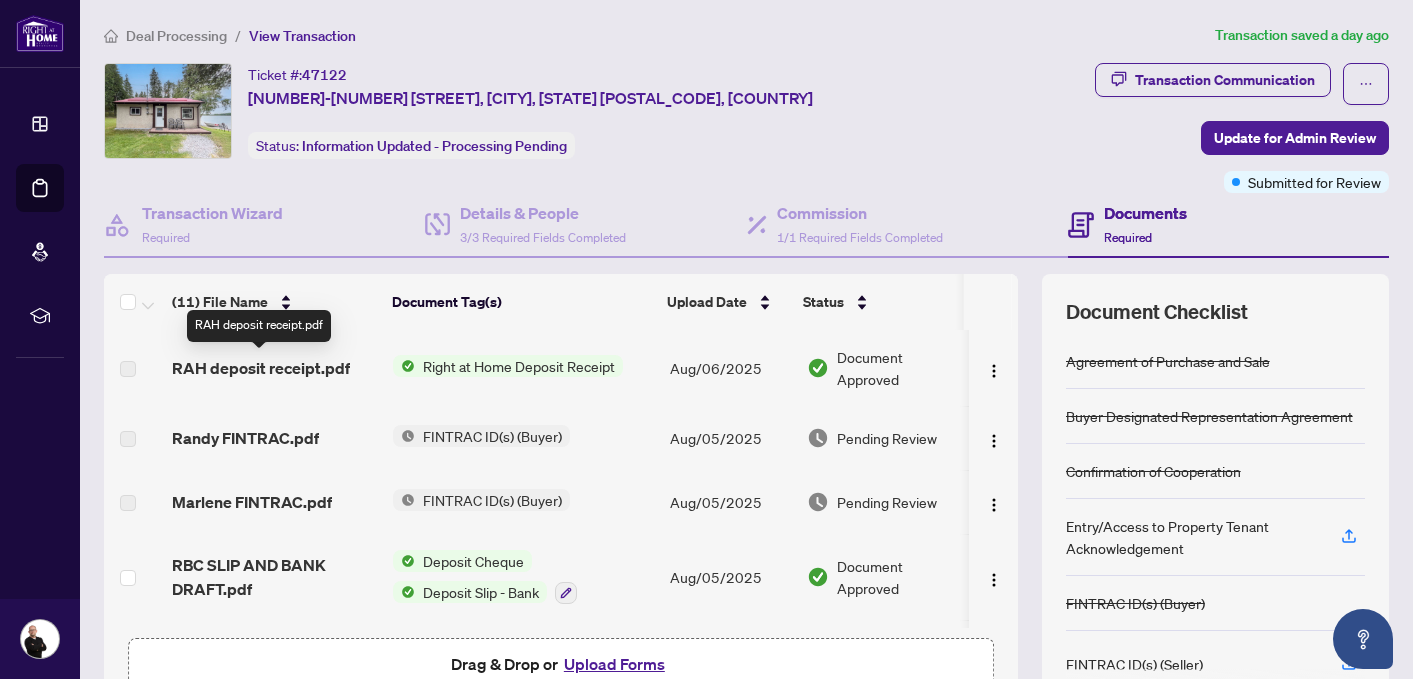 click on "RAH deposit receipt.pdf" at bounding box center [261, 368] 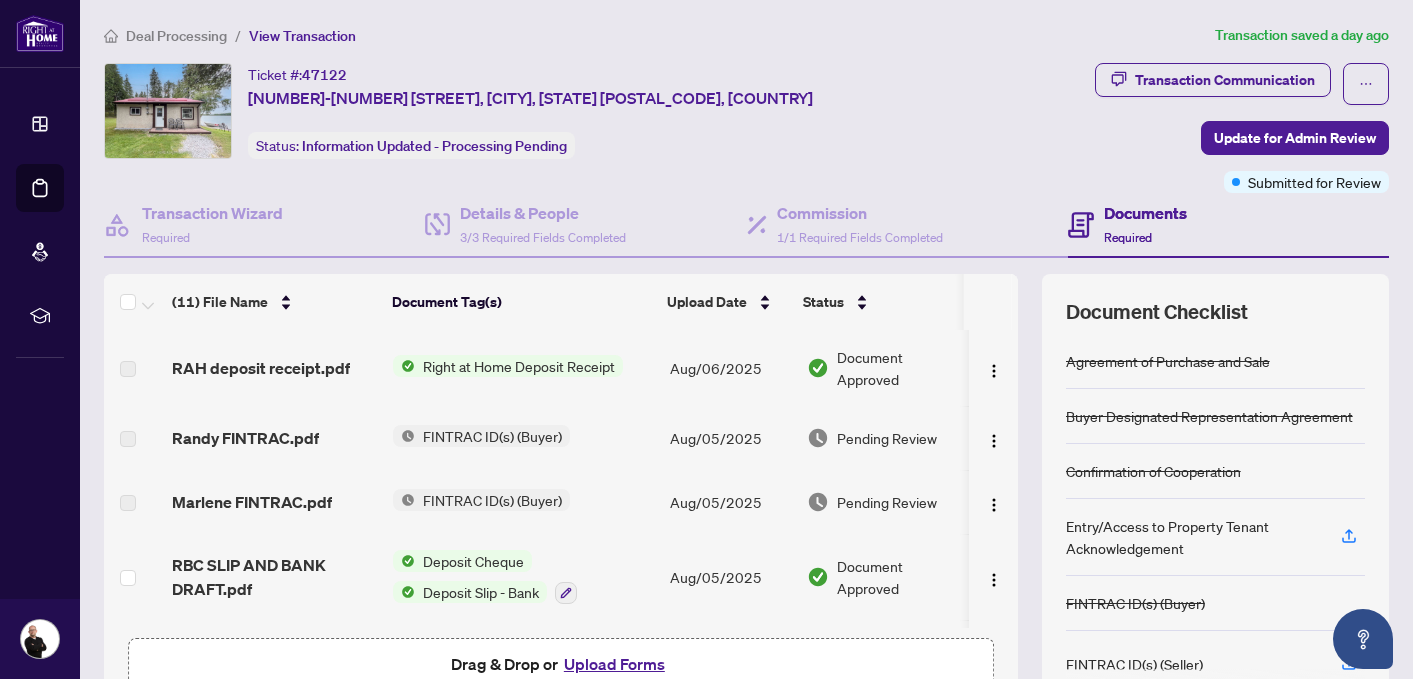 click on "RAH deposit receipt.pdf" at bounding box center (261, 368) 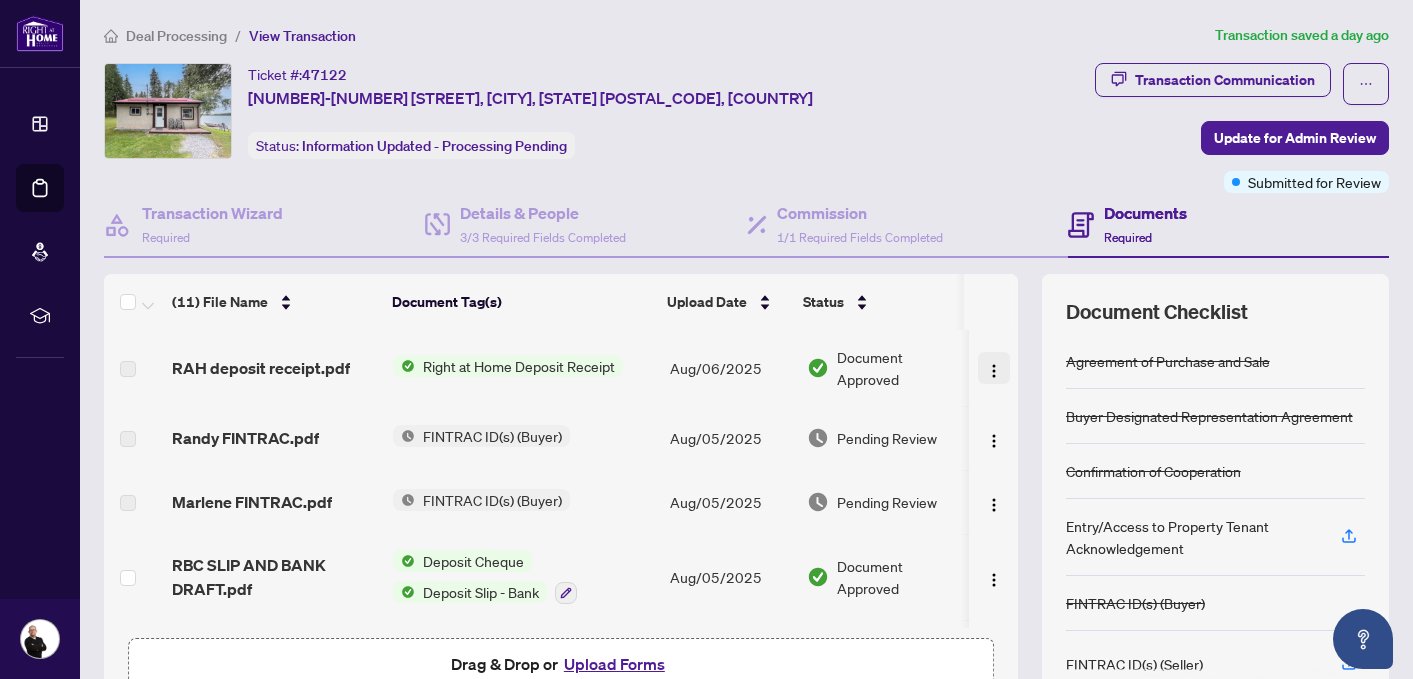 click at bounding box center [994, 368] 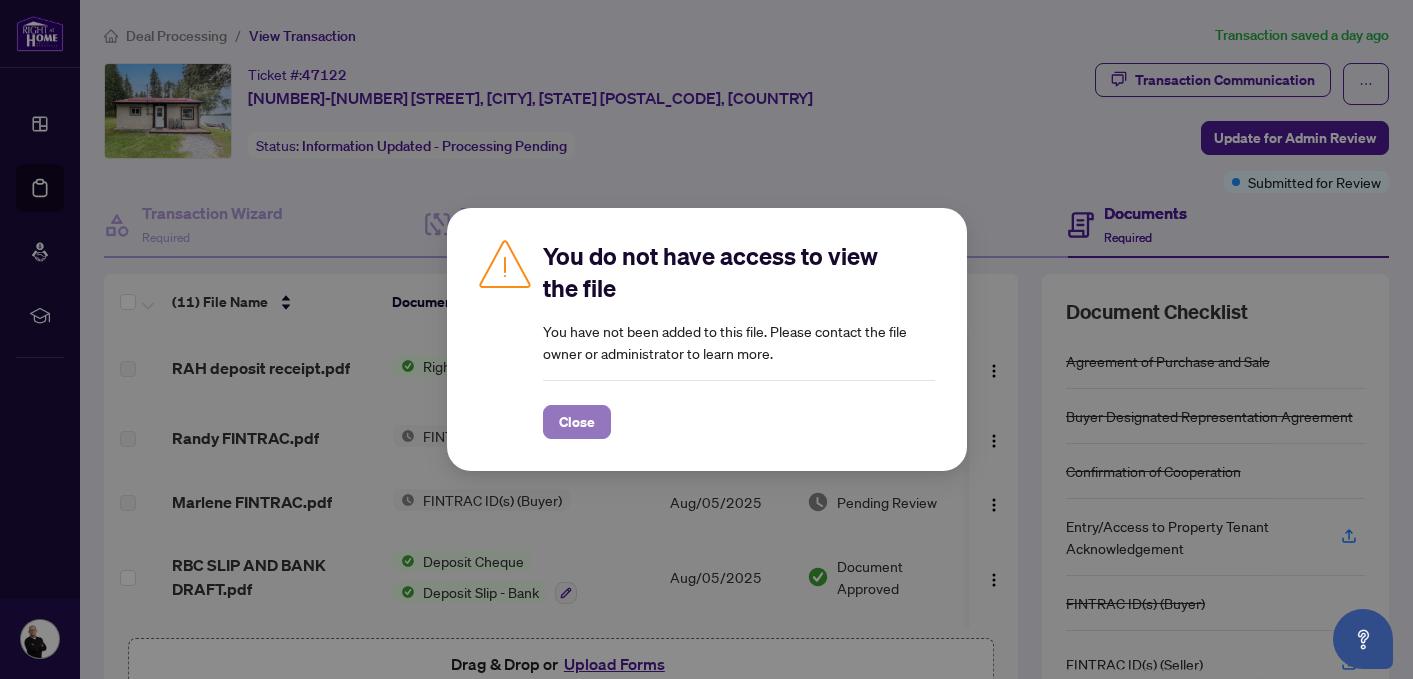 click on "Close" at bounding box center [577, 422] 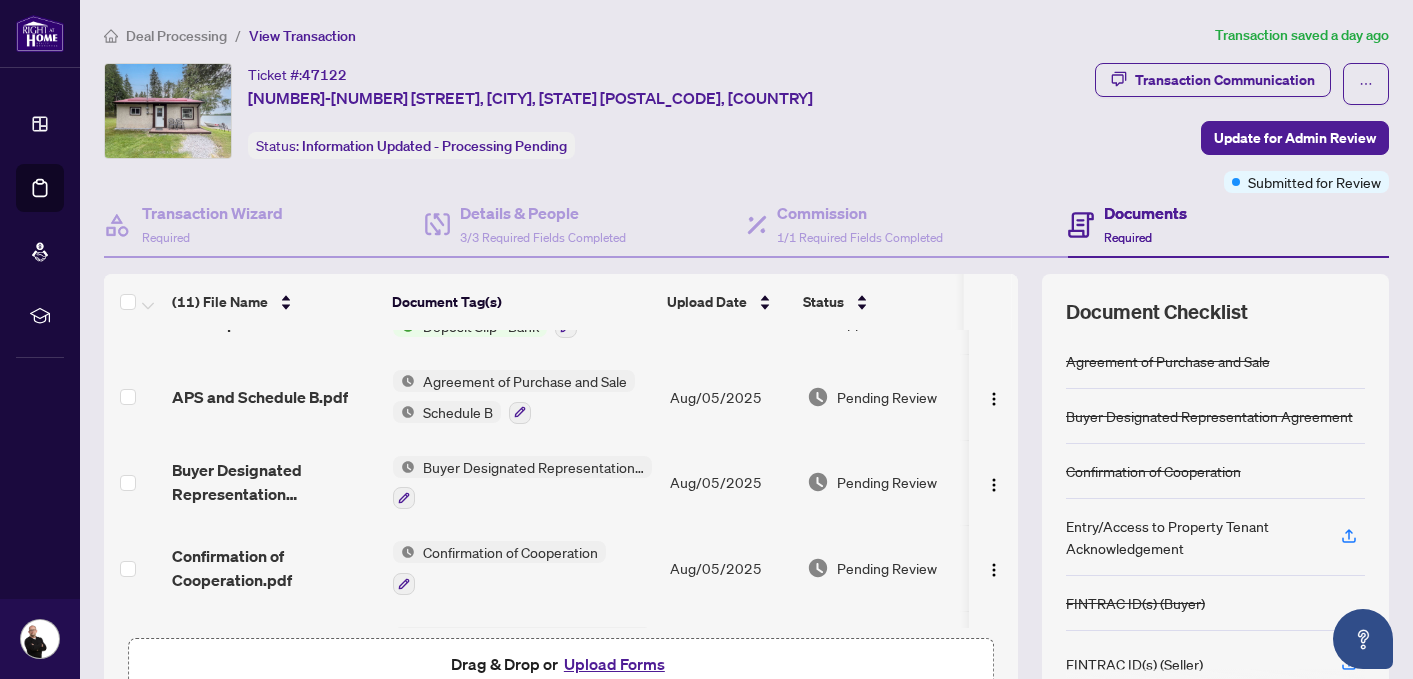scroll, scrollTop: 0, scrollLeft: 0, axis: both 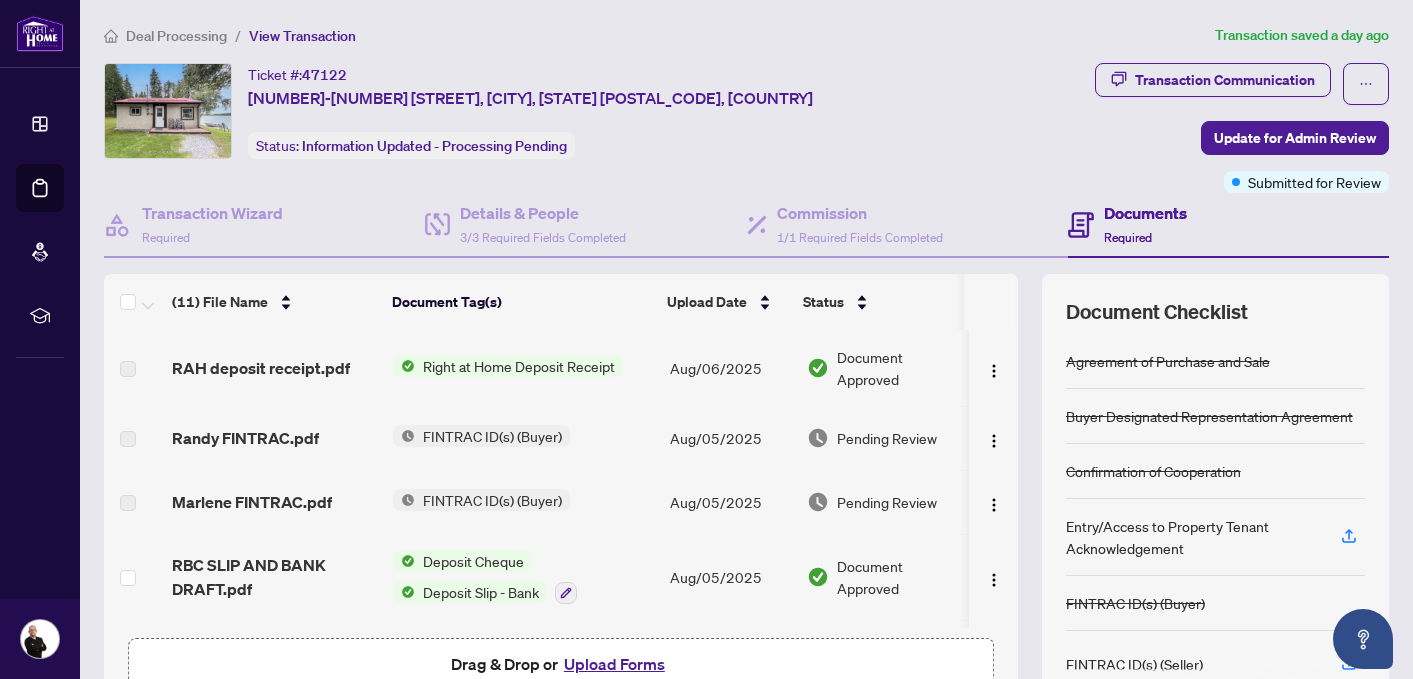 click on "Deal Processing" at bounding box center (176, 36) 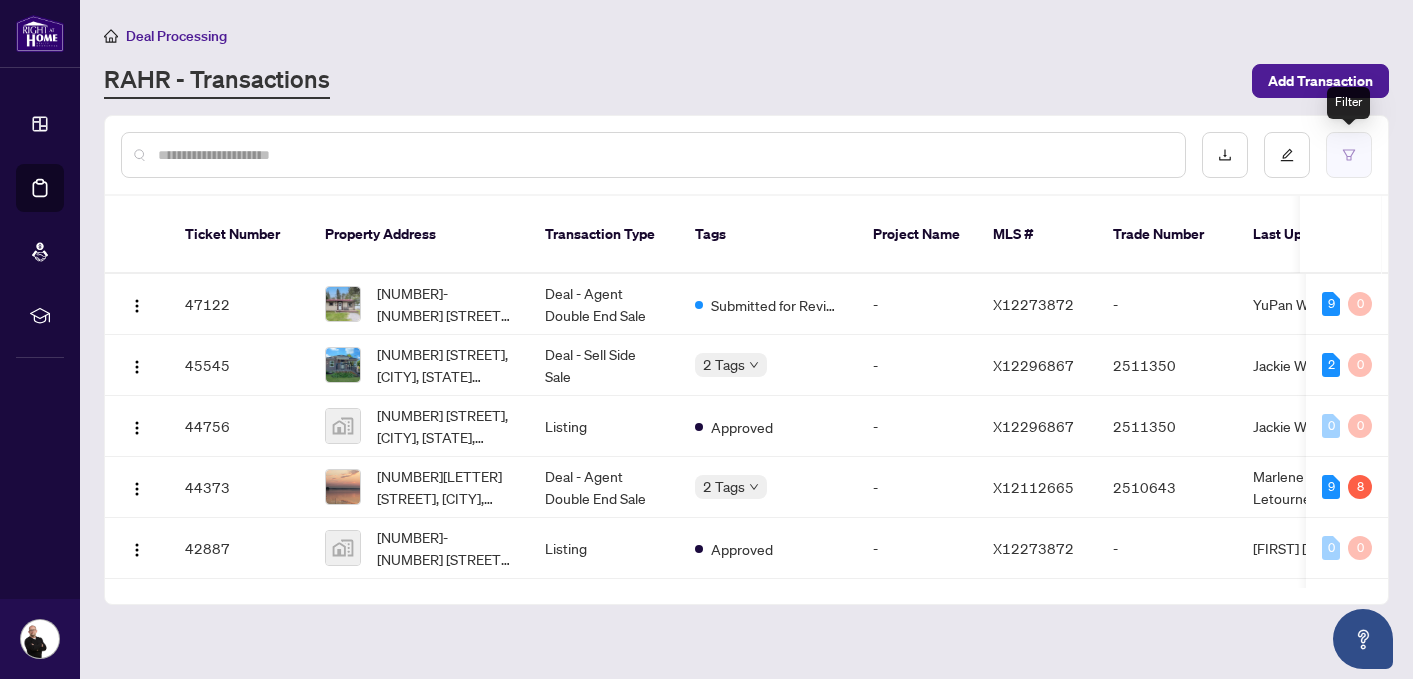 click at bounding box center (1349, 155) 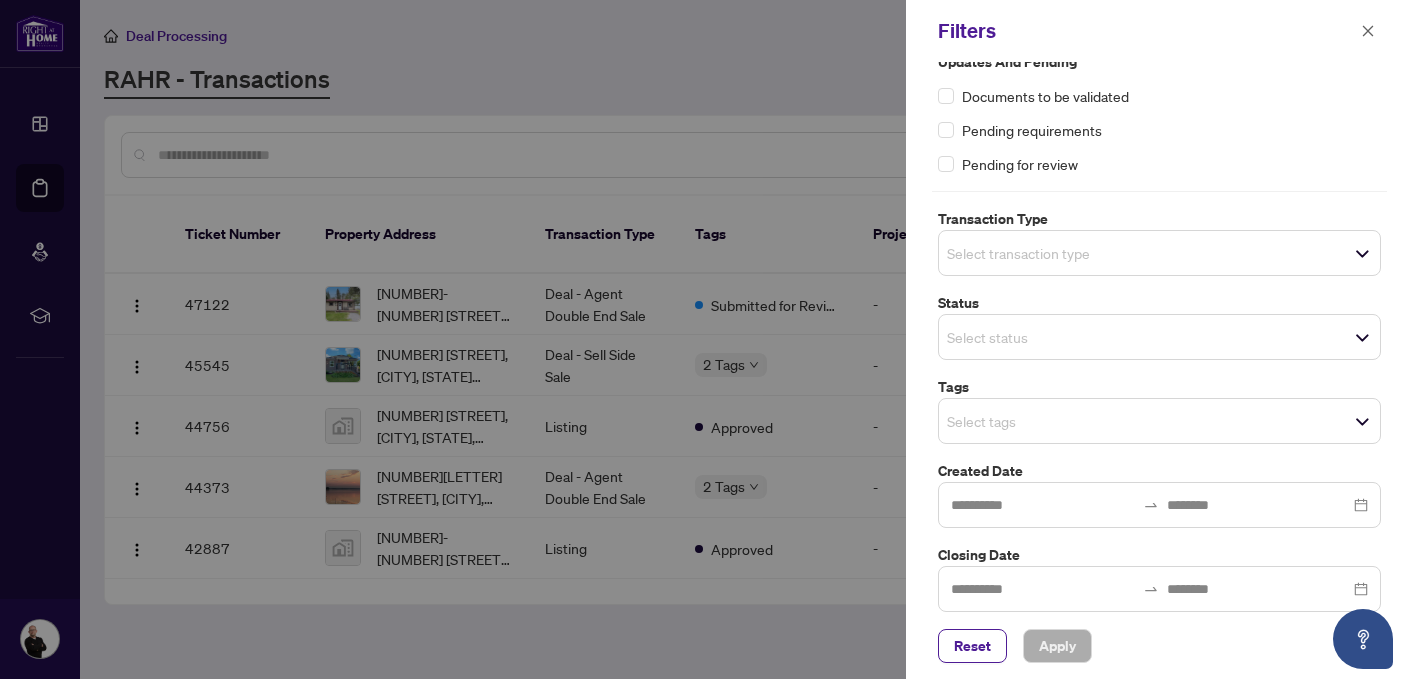 scroll, scrollTop: 0, scrollLeft: 0, axis: both 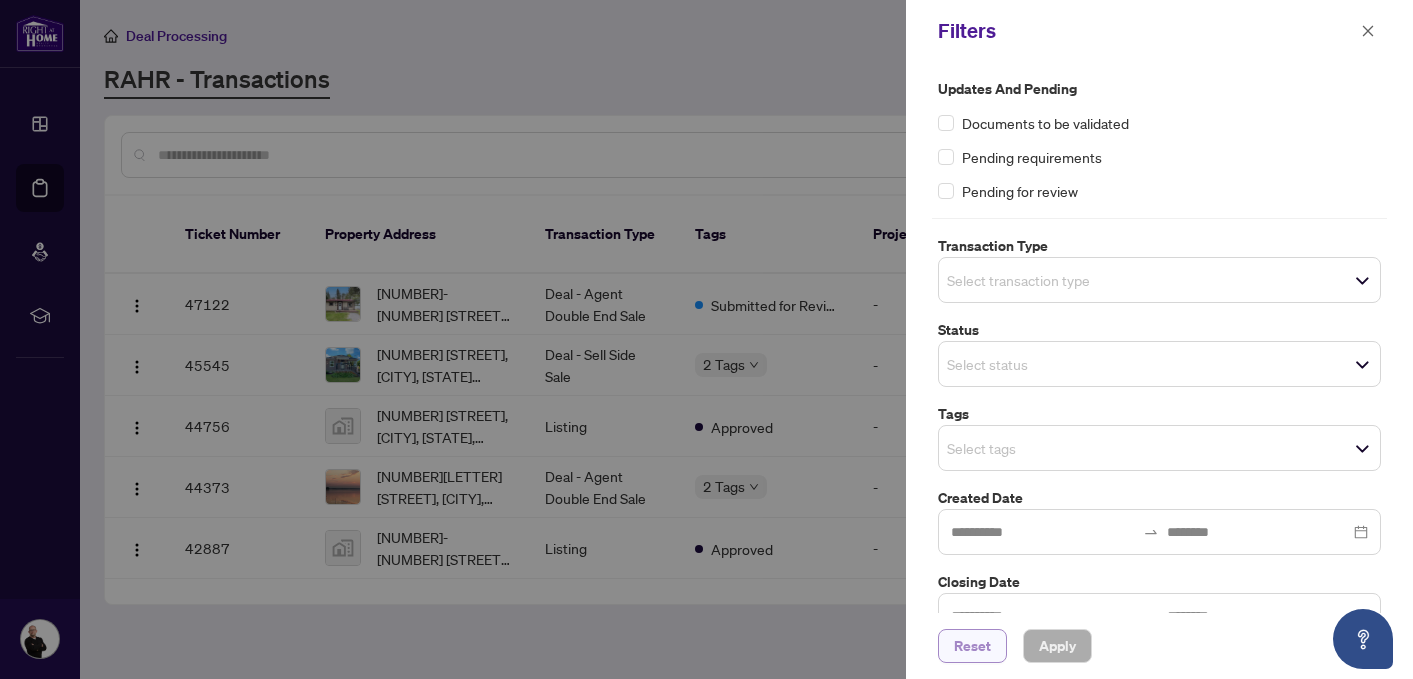click on "Reset" at bounding box center [972, 646] 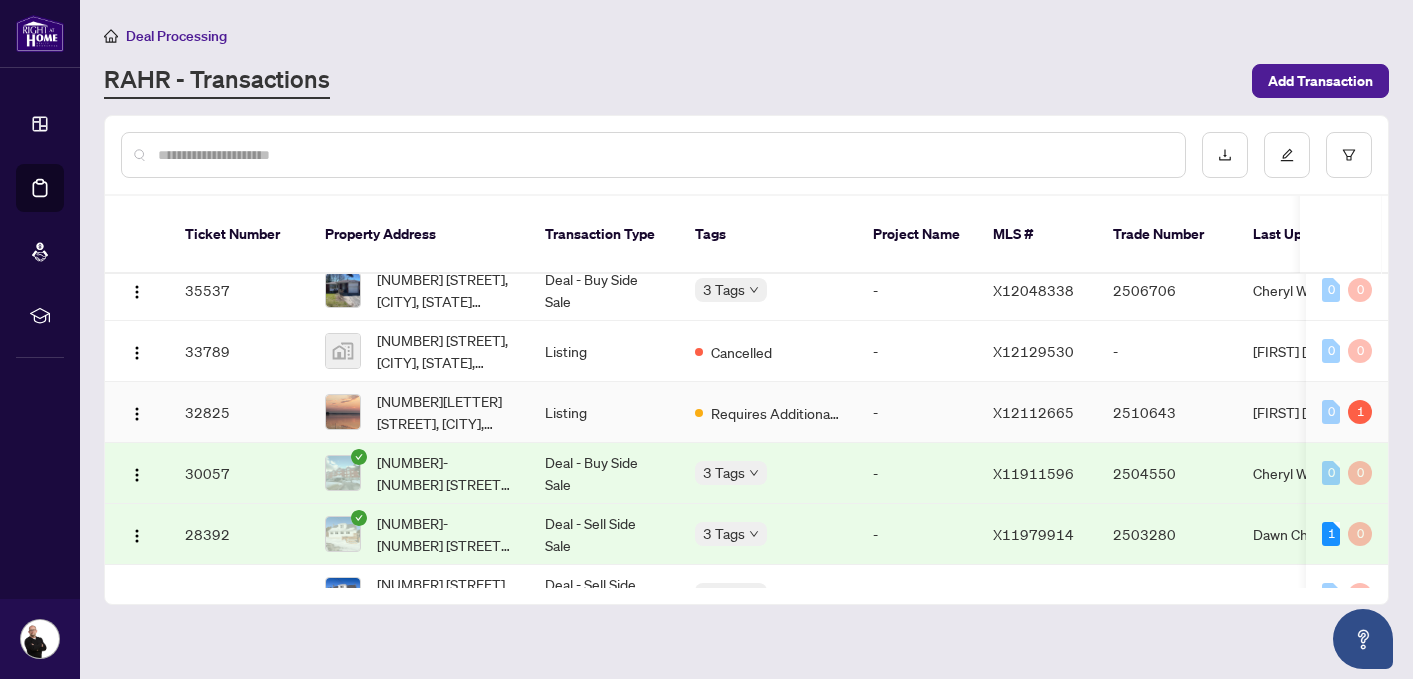 scroll, scrollTop: 524, scrollLeft: 0, axis: vertical 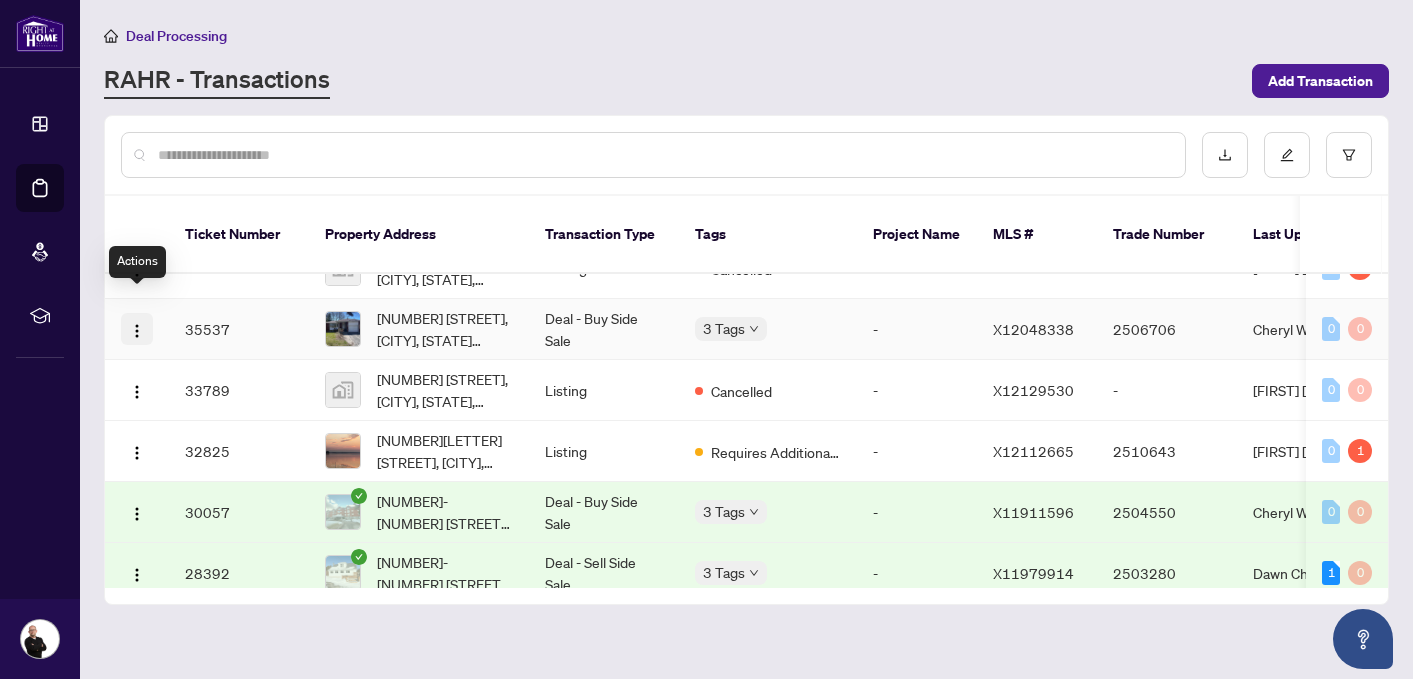 click at bounding box center [137, 331] 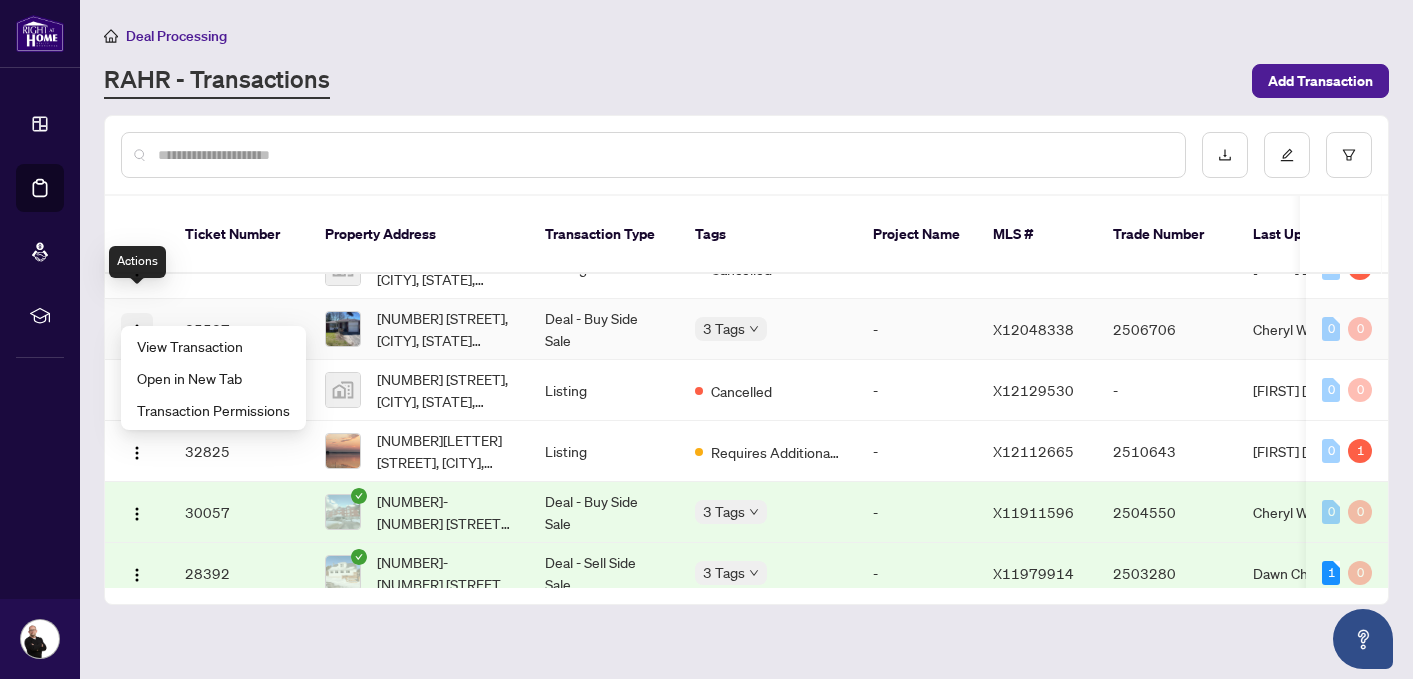 click at bounding box center (137, 331) 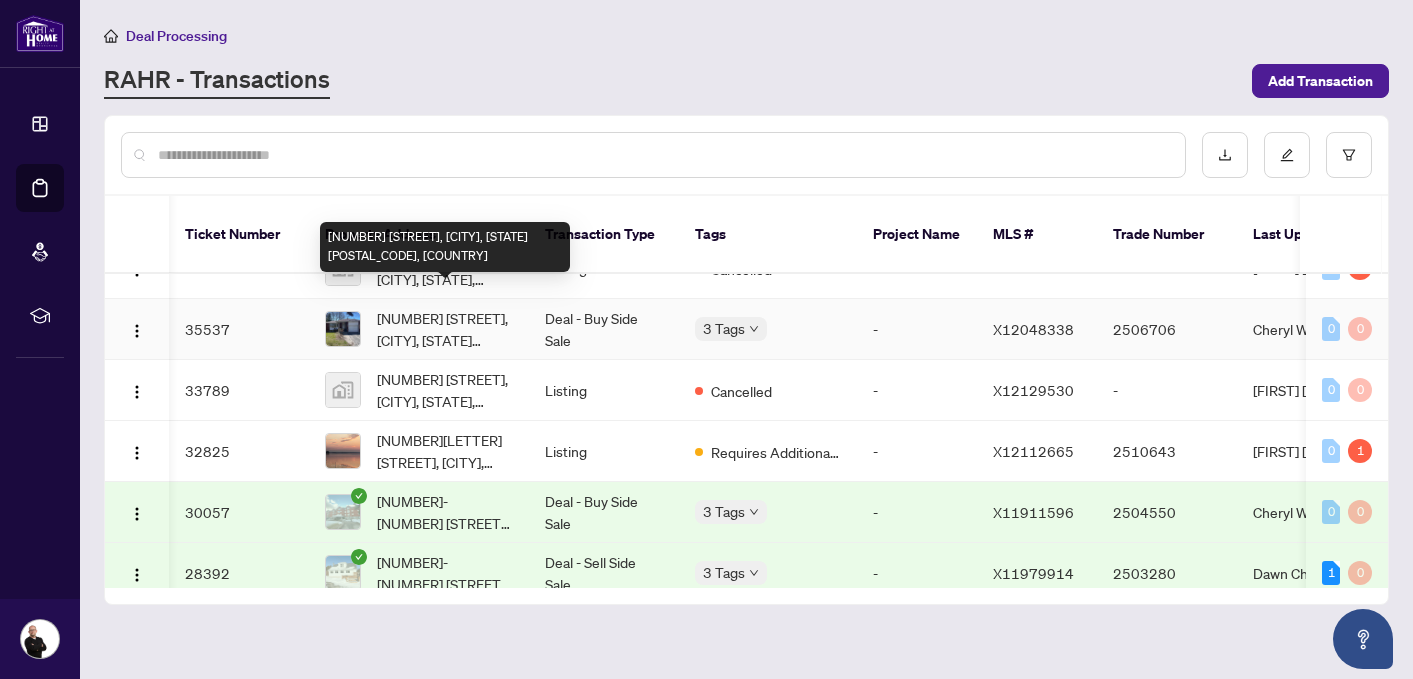 scroll, scrollTop: 524, scrollLeft: 108, axis: both 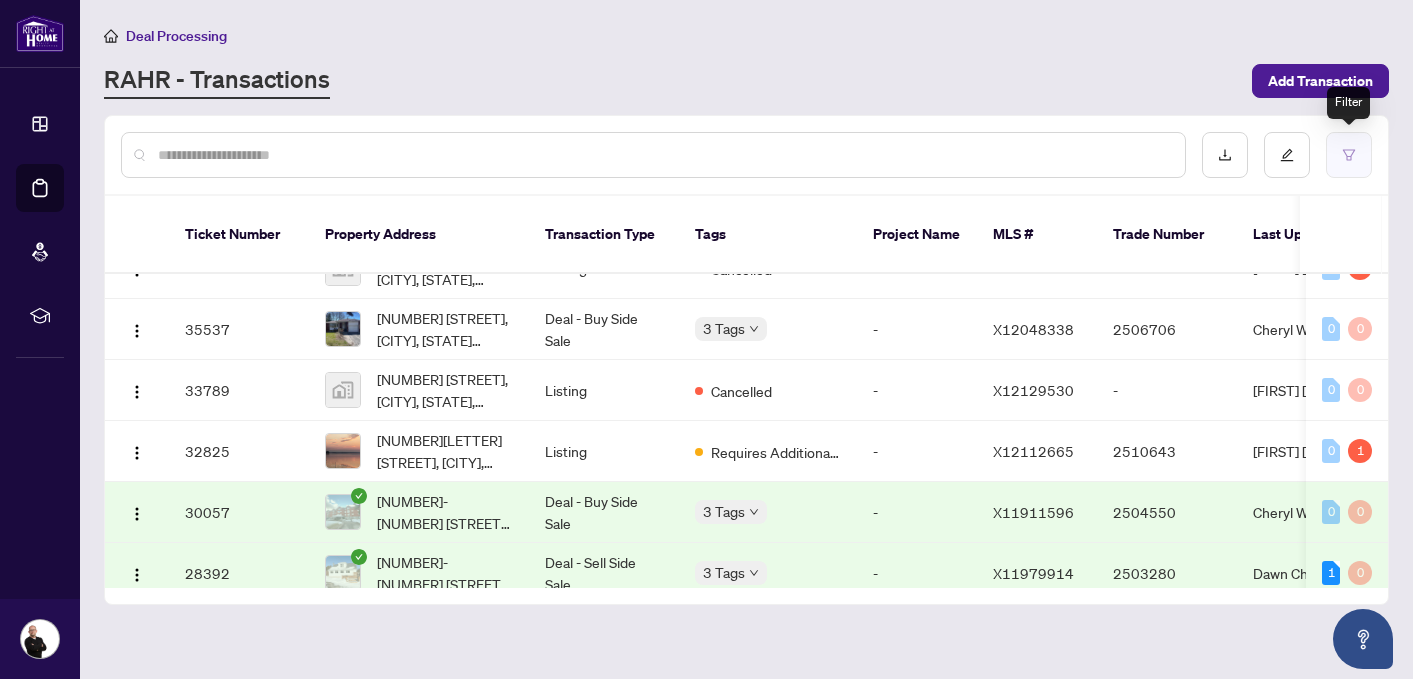 click at bounding box center (1349, 155) 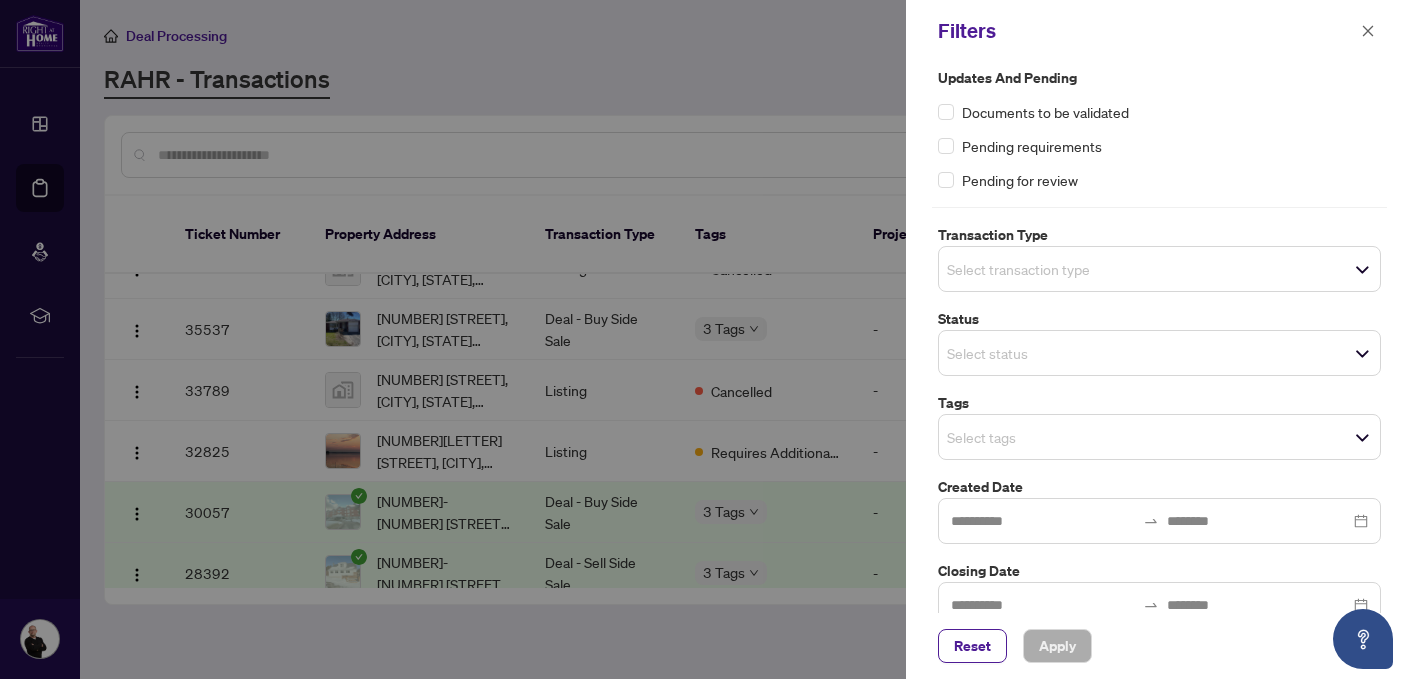 scroll, scrollTop: 3, scrollLeft: 0, axis: vertical 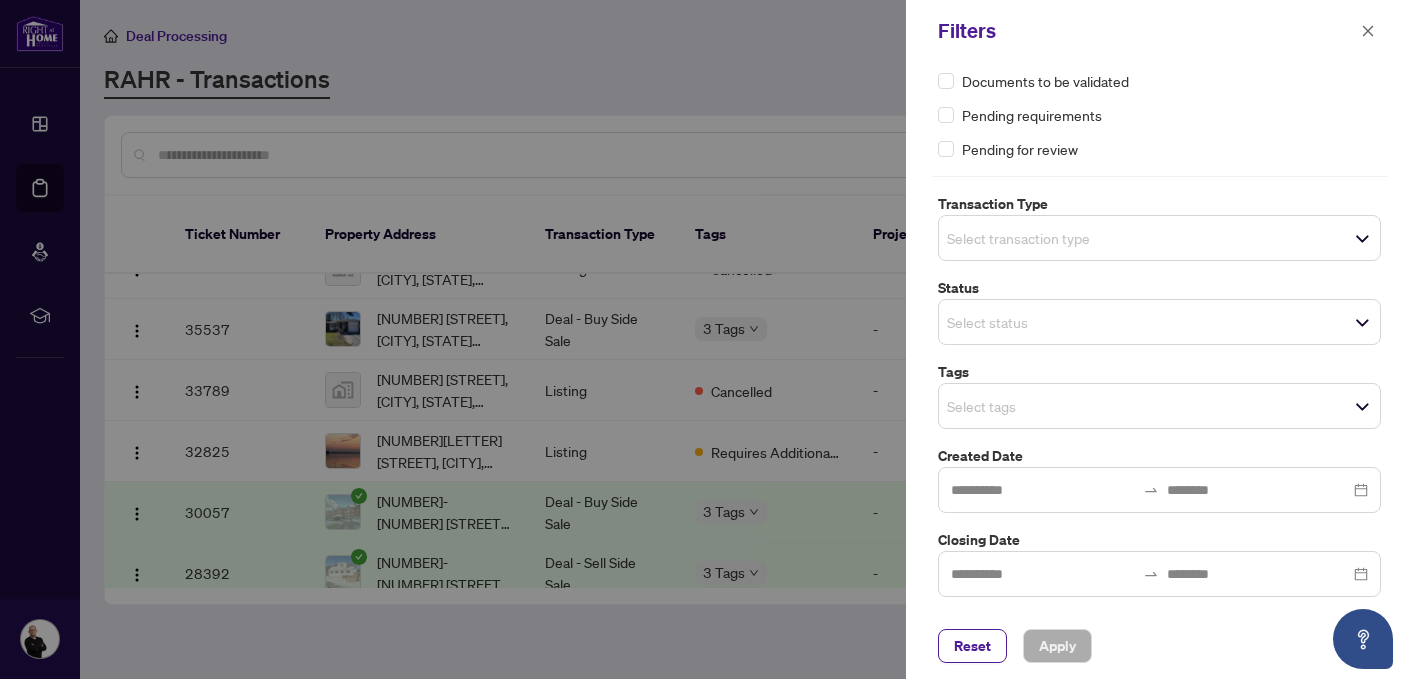 click on "Select status Select All 1 Draft New Submission - Processing Pending Pending Information before Processing Trade Number Generated - Pending Information Information Updated - Processing Pending In Progress - Pending Information Transaction Processing Complete - Awaiting Payment Deal Closed Final Trade Deal Fell Through - Pending Information Deal Fell Through & Closed" at bounding box center (1159, 322) 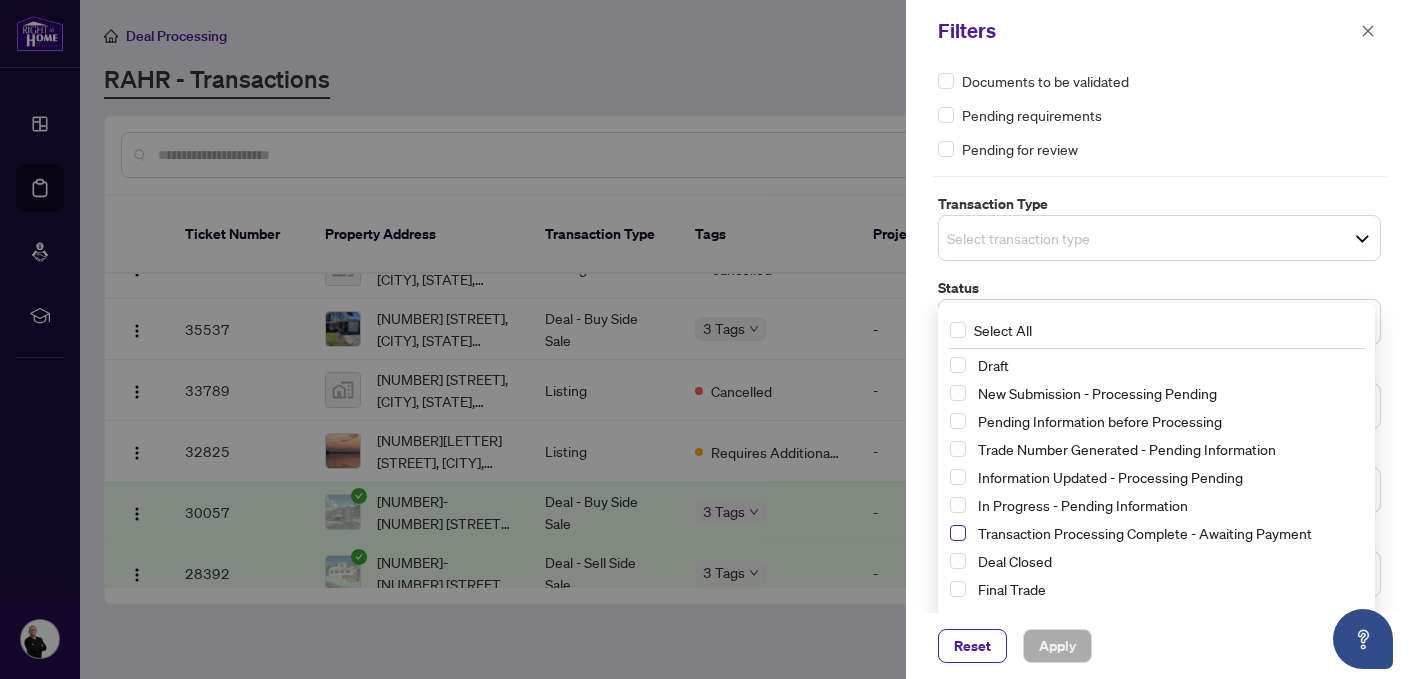 click at bounding box center [958, 533] 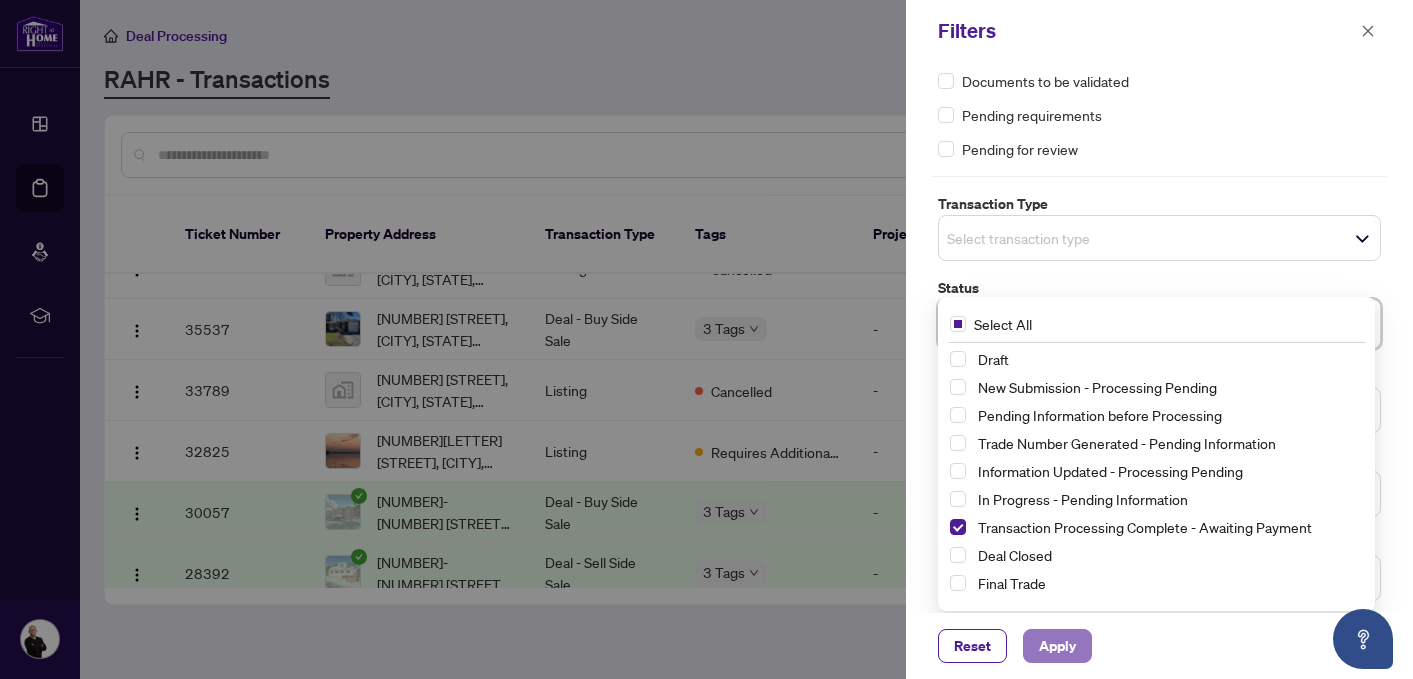 click on "Apply" at bounding box center [1057, 646] 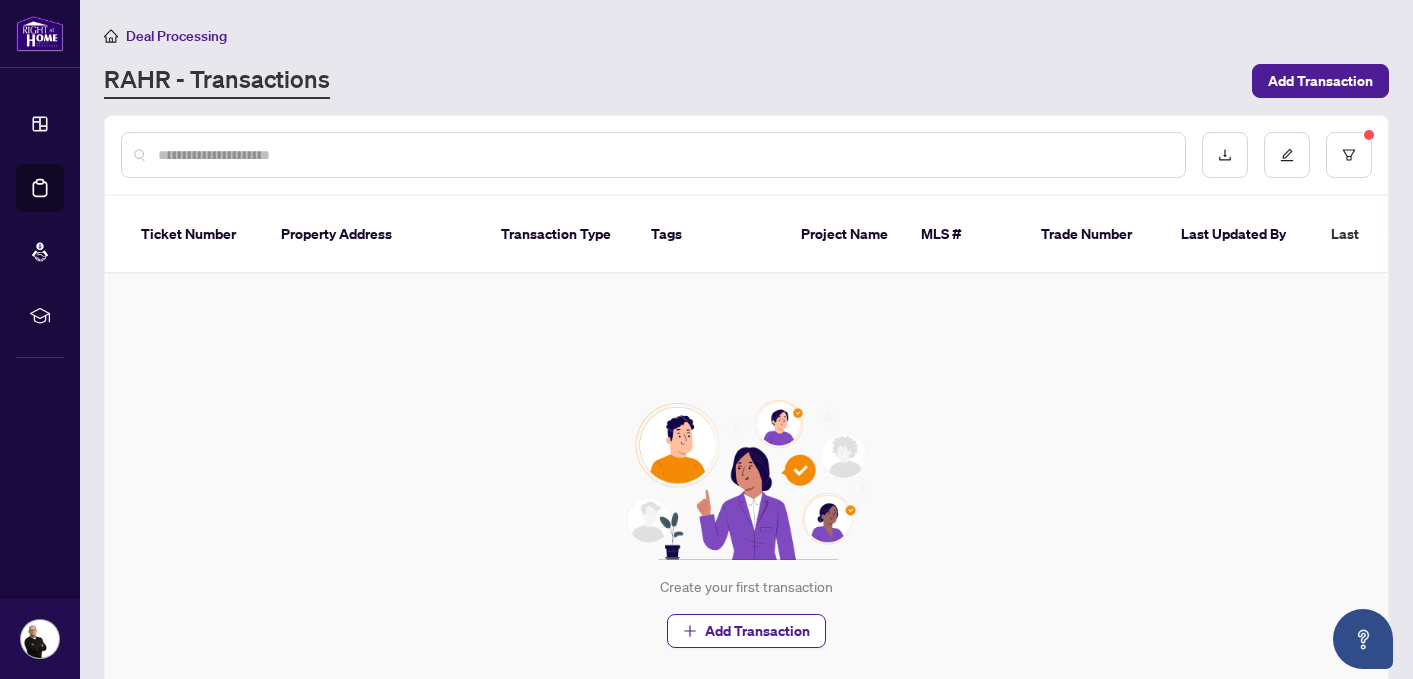 scroll, scrollTop: 0, scrollLeft: 0, axis: both 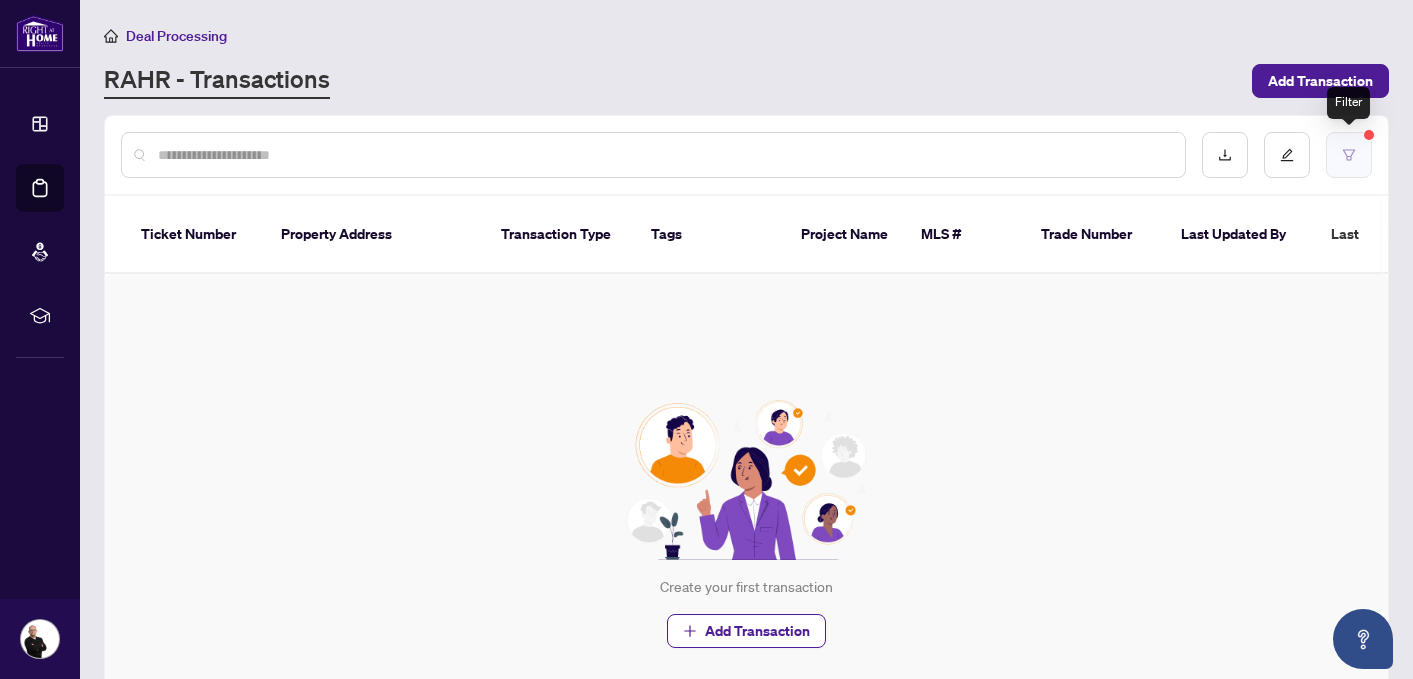 click 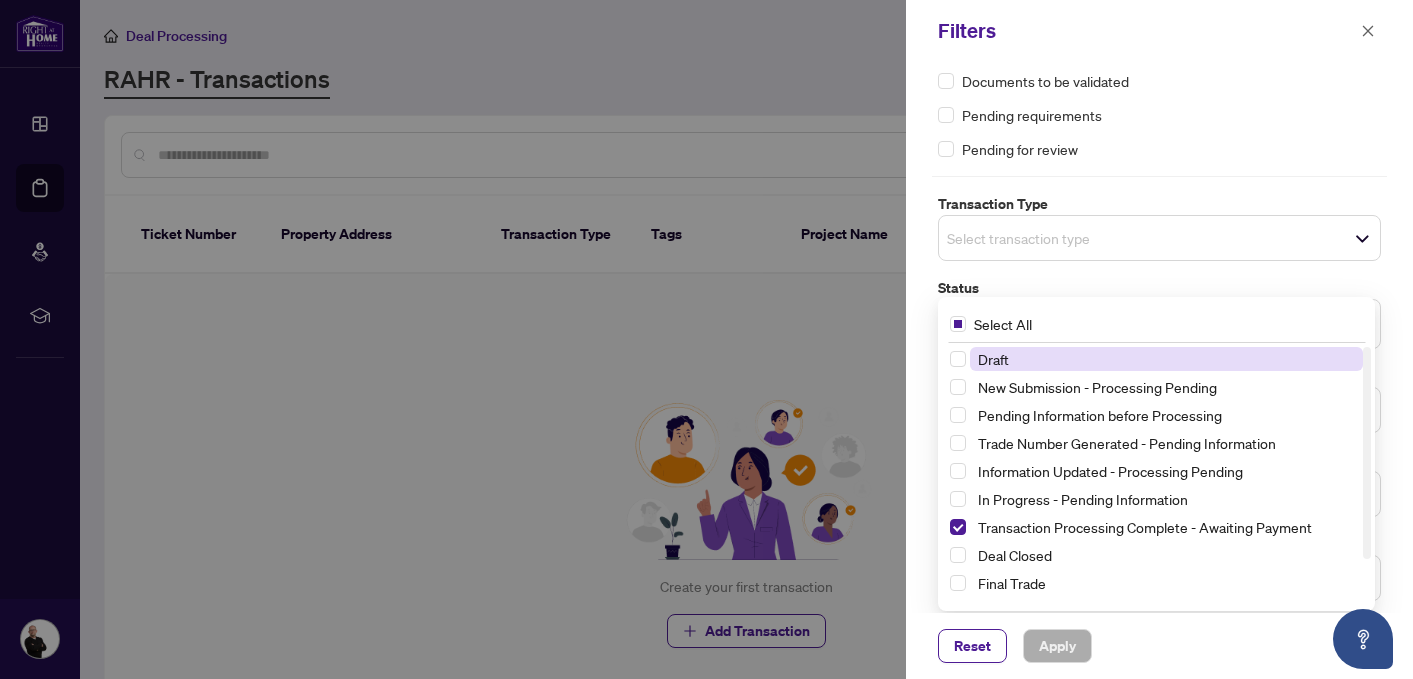 click on "Transaction Processing Complete - Awaiting Payment   Select All 1 Draft New Submission - Processing Pending Pending Information before Processing Trade Number Generated - Pending Information Information Updated - Processing Pending In Progress - Pending Information Transaction Processing Complete - Awaiting Payment Deal Closed Final Trade Deal Fell Through - Pending Information Deal Fell Through & Closed" at bounding box center [1159, 324] 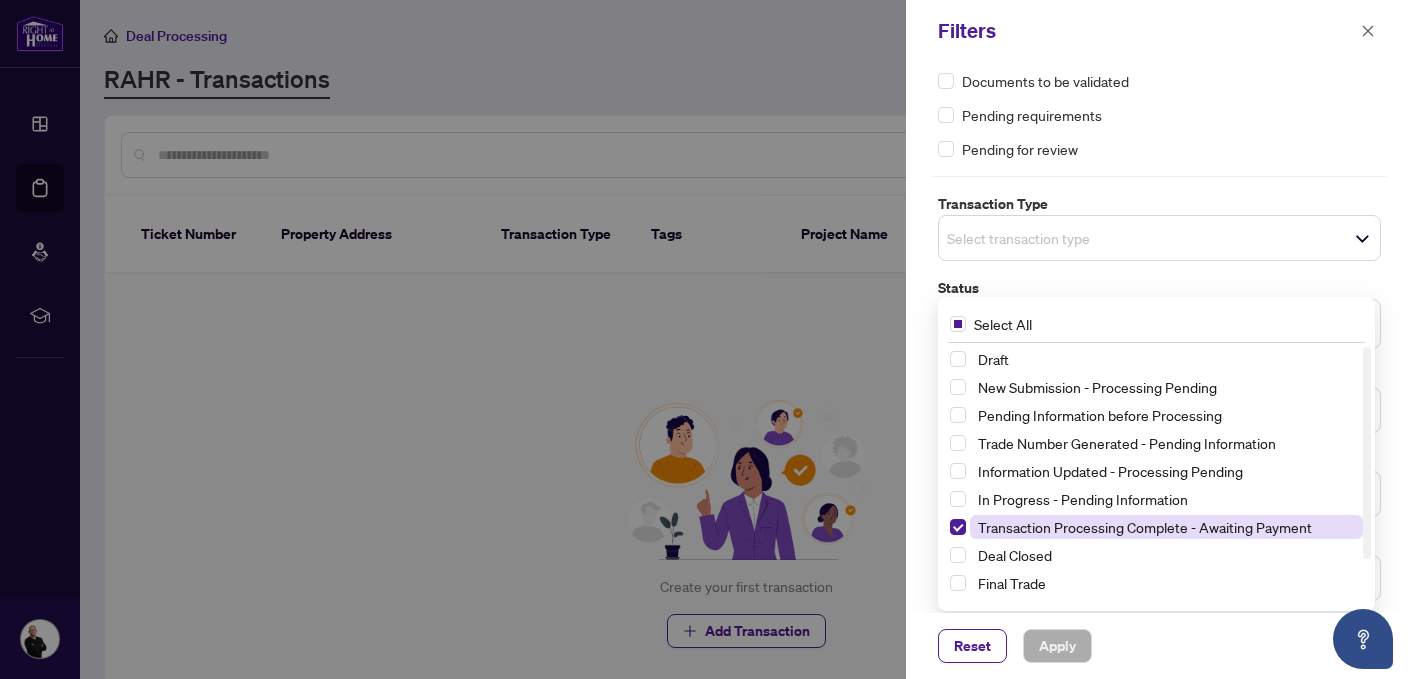click on "Transaction Processing Complete - Awaiting Payment" at bounding box center [1156, 527] 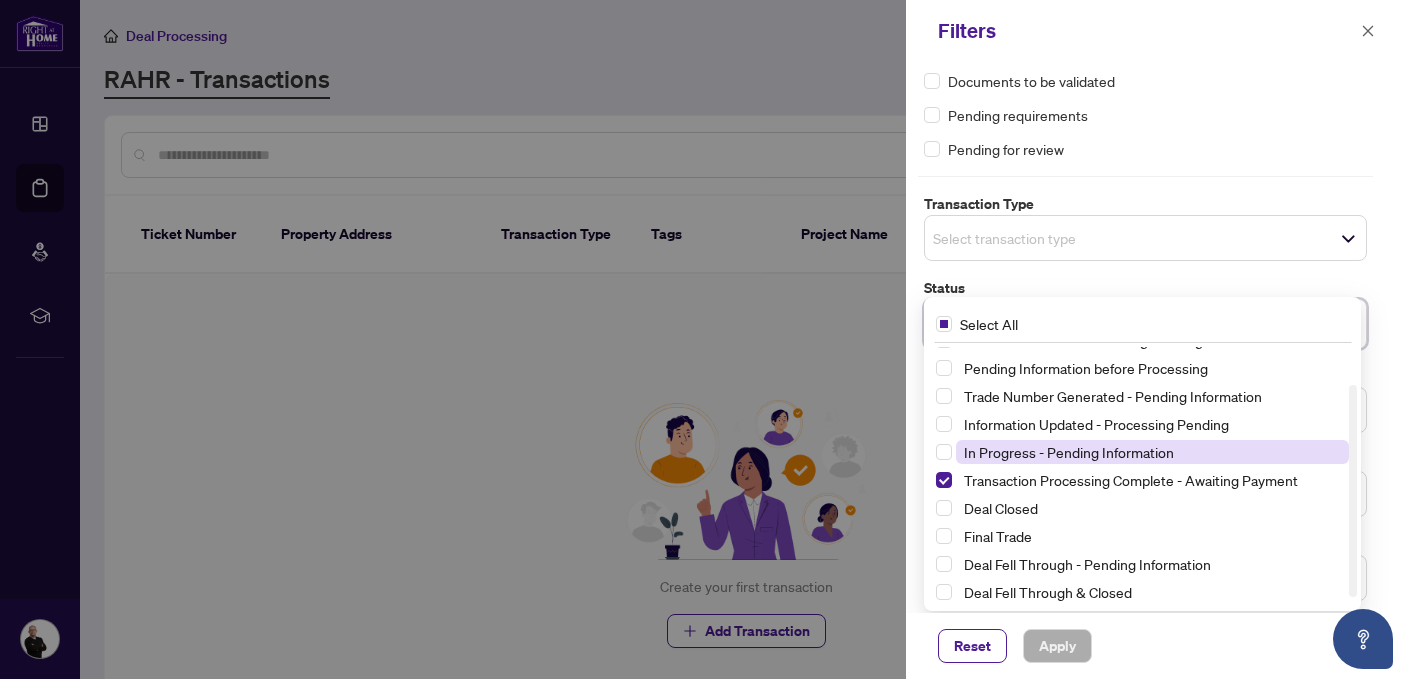 scroll, scrollTop: 44, scrollLeft: 0, axis: vertical 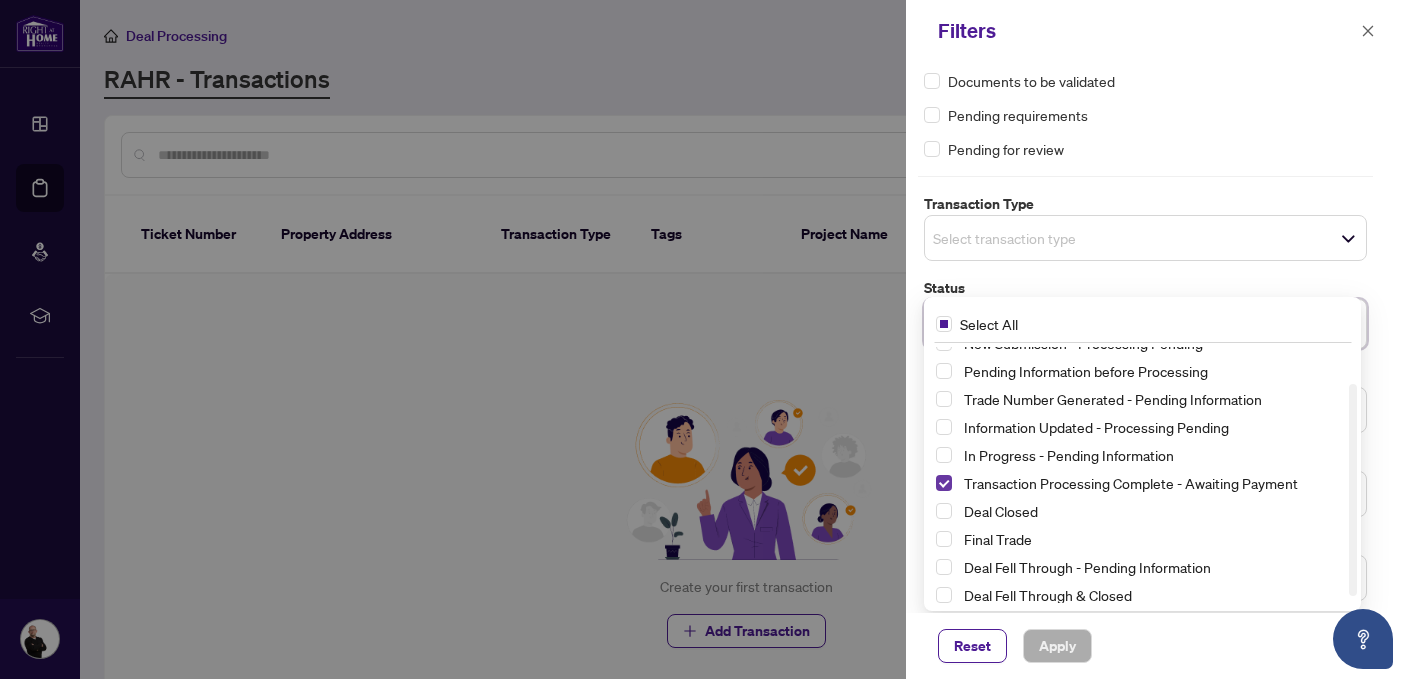 click at bounding box center (944, 483) 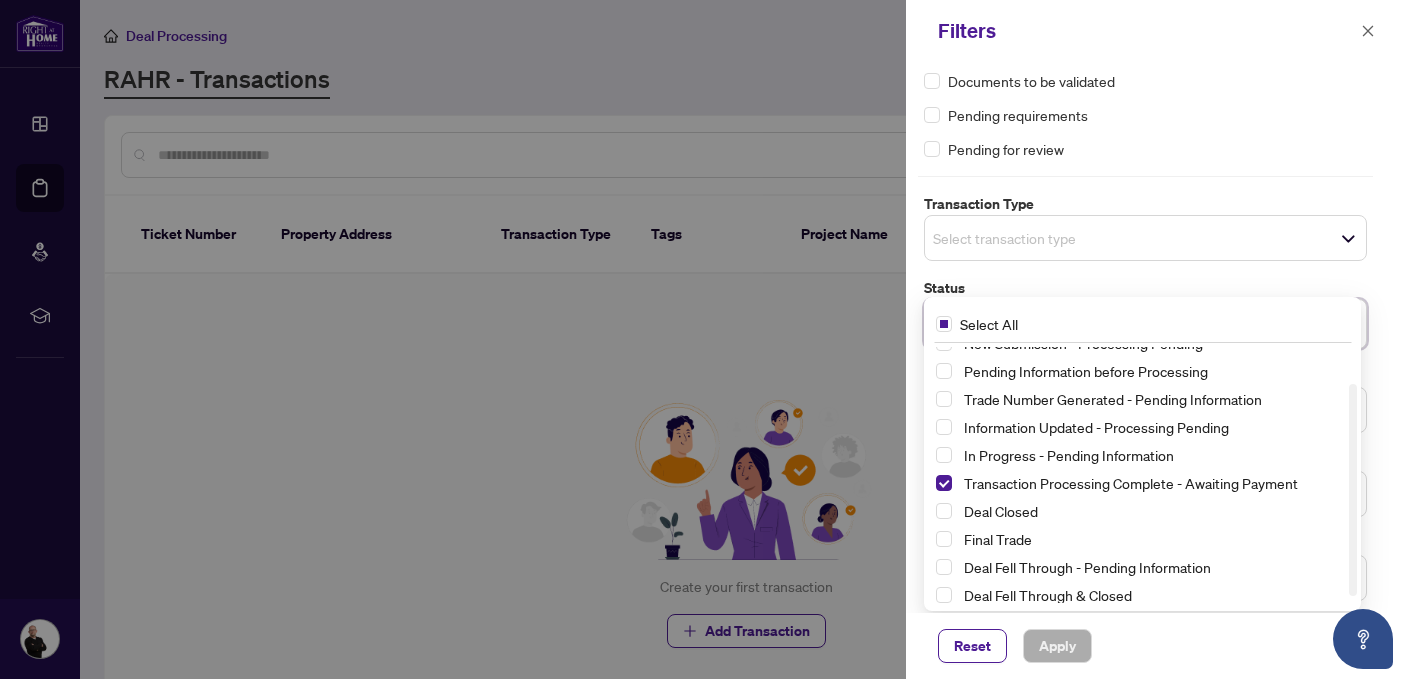 scroll, scrollTop: 42, scrollLeft: 0, axis: vertical 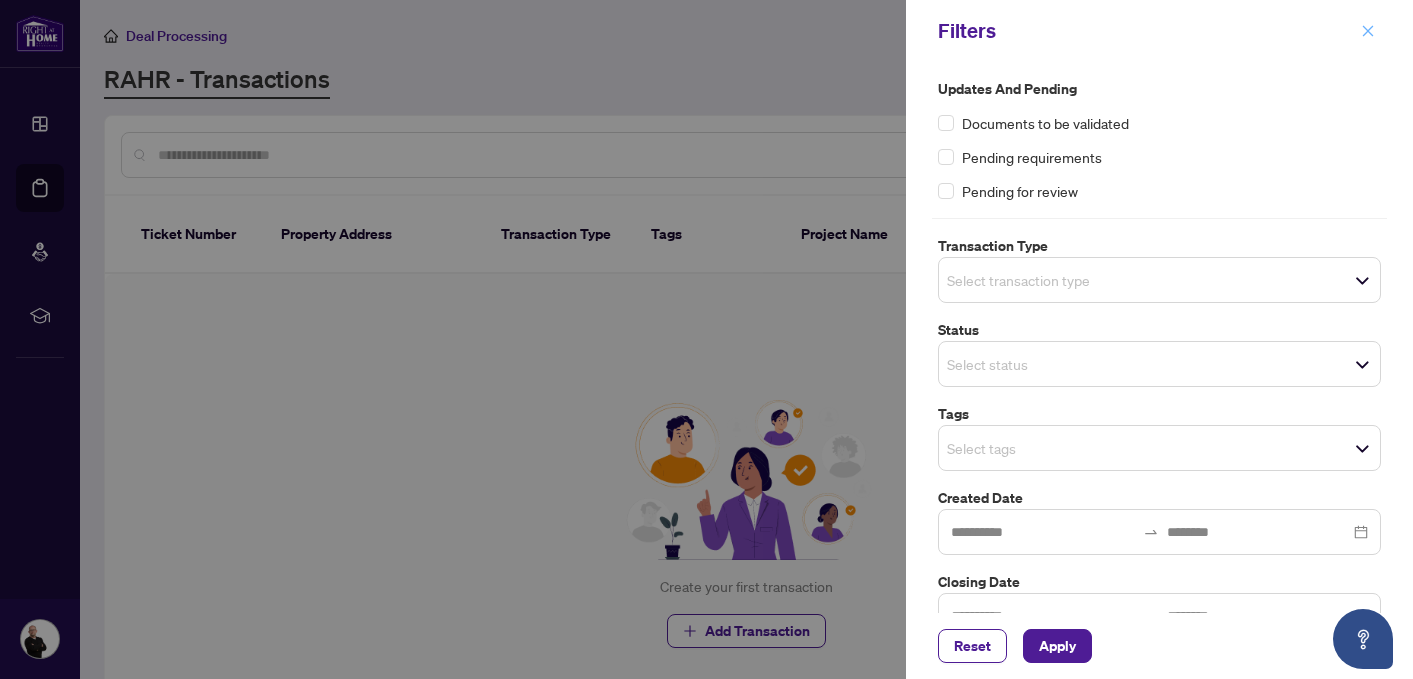 click 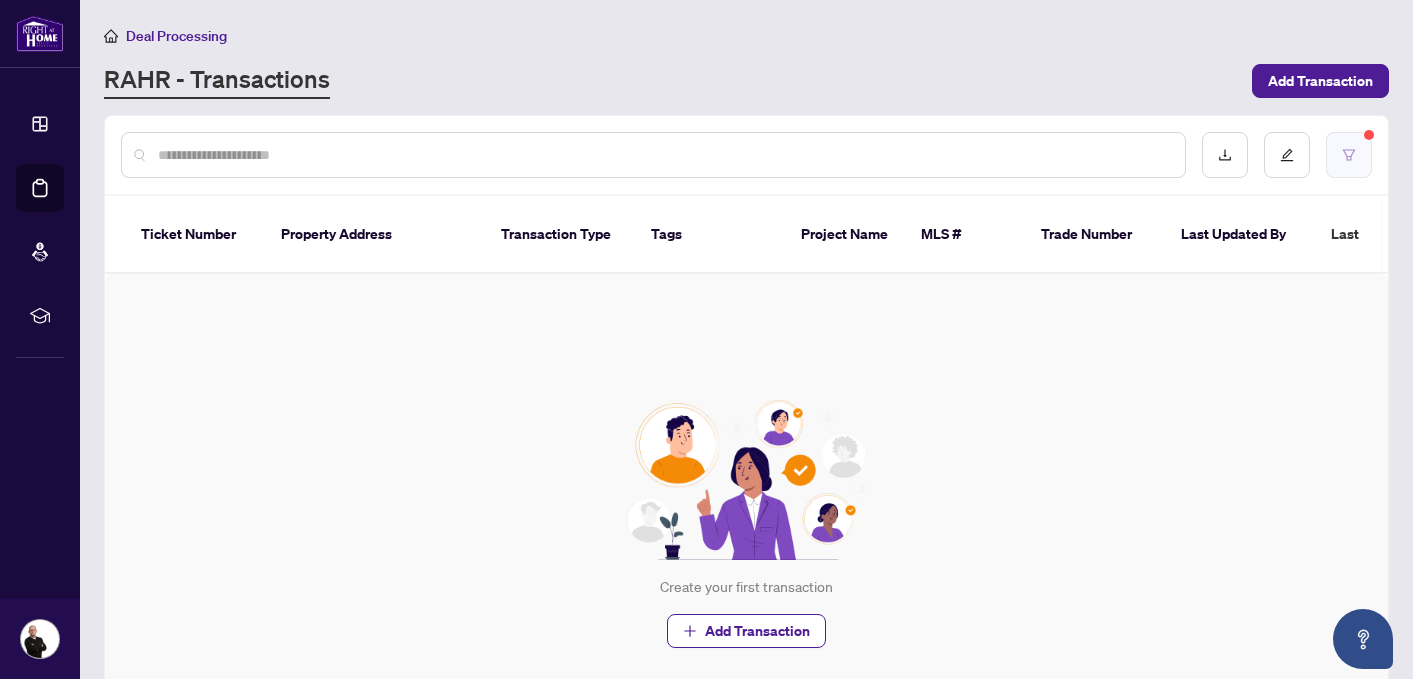 click at bounding box center [1349, 155] 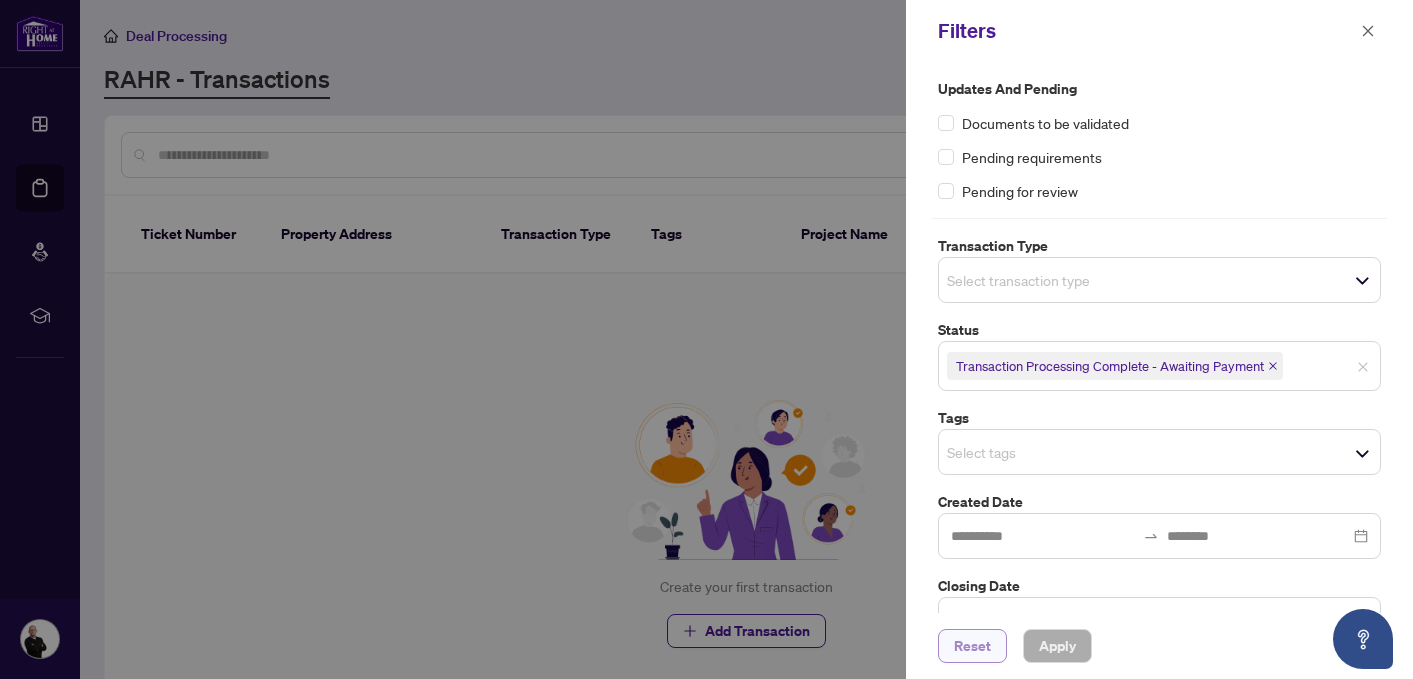 click on "Reset" at bounding box center [972, 646] 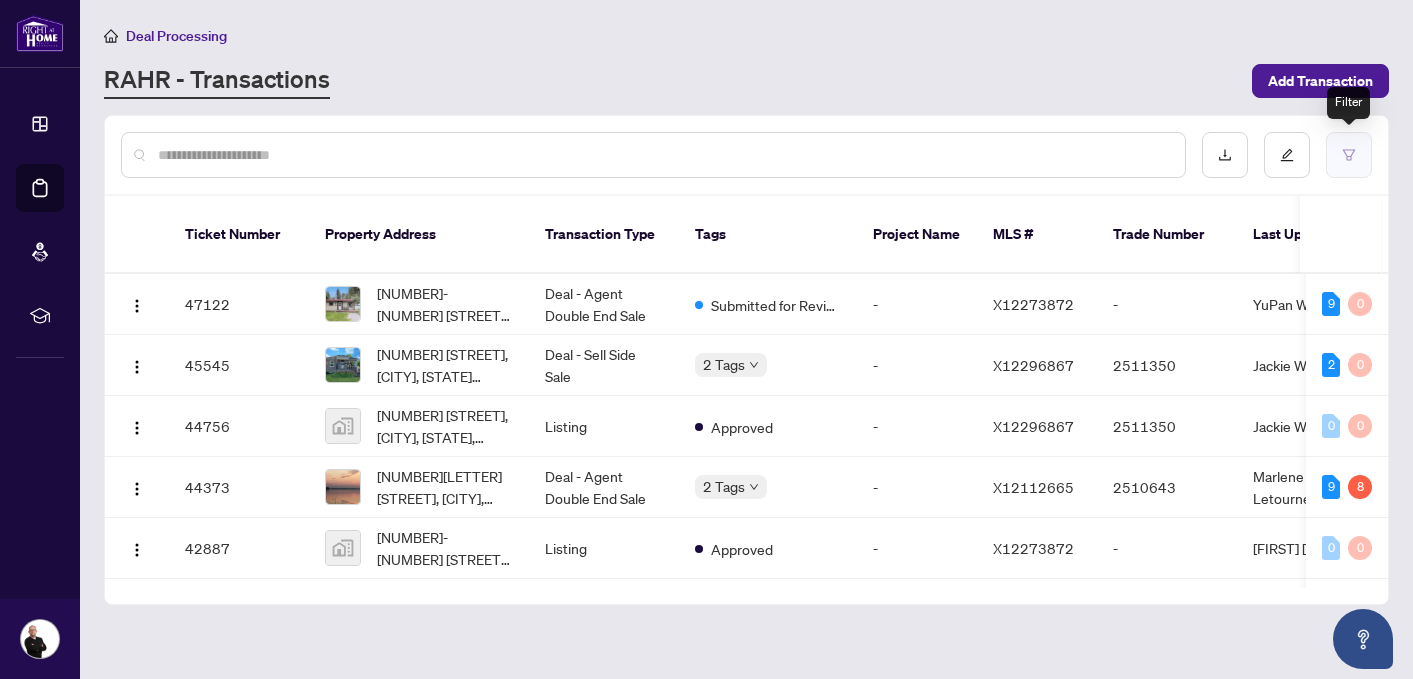 click at bounding box center (1349, 155) 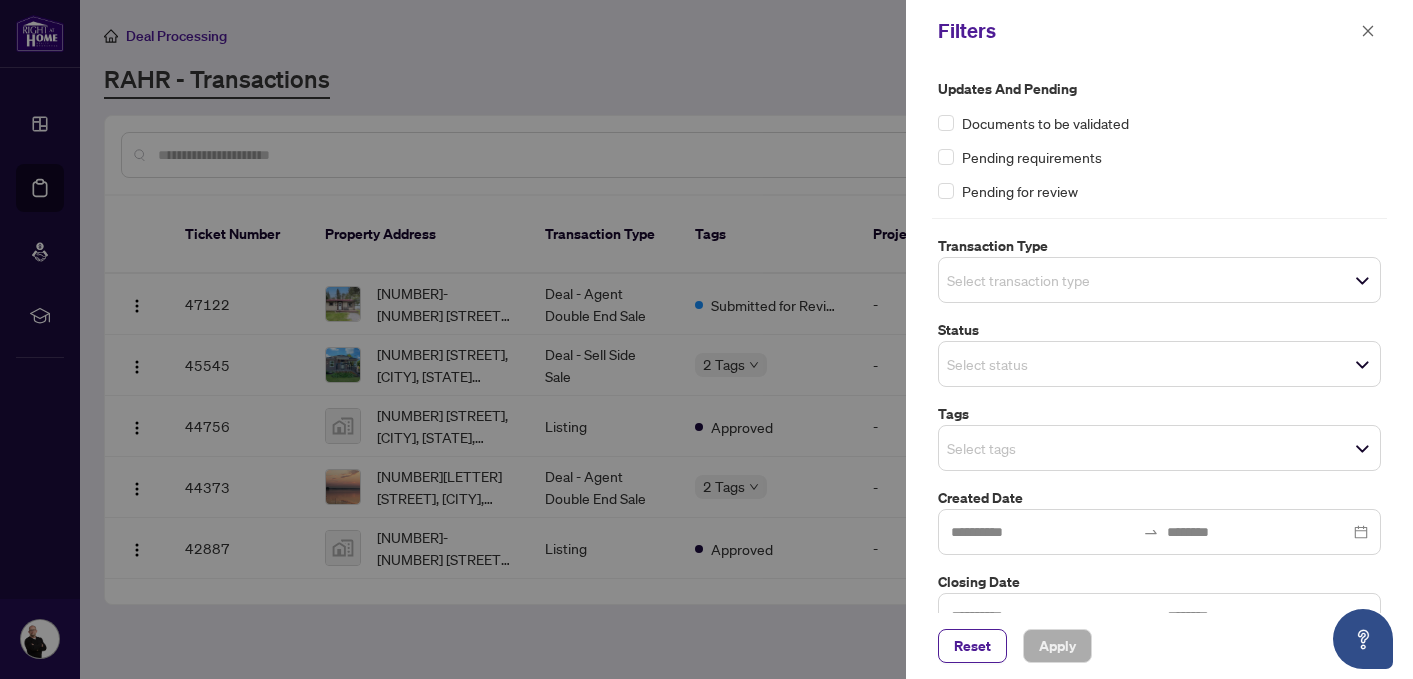 click on "Select tags" at bounding box center (1159, 448) 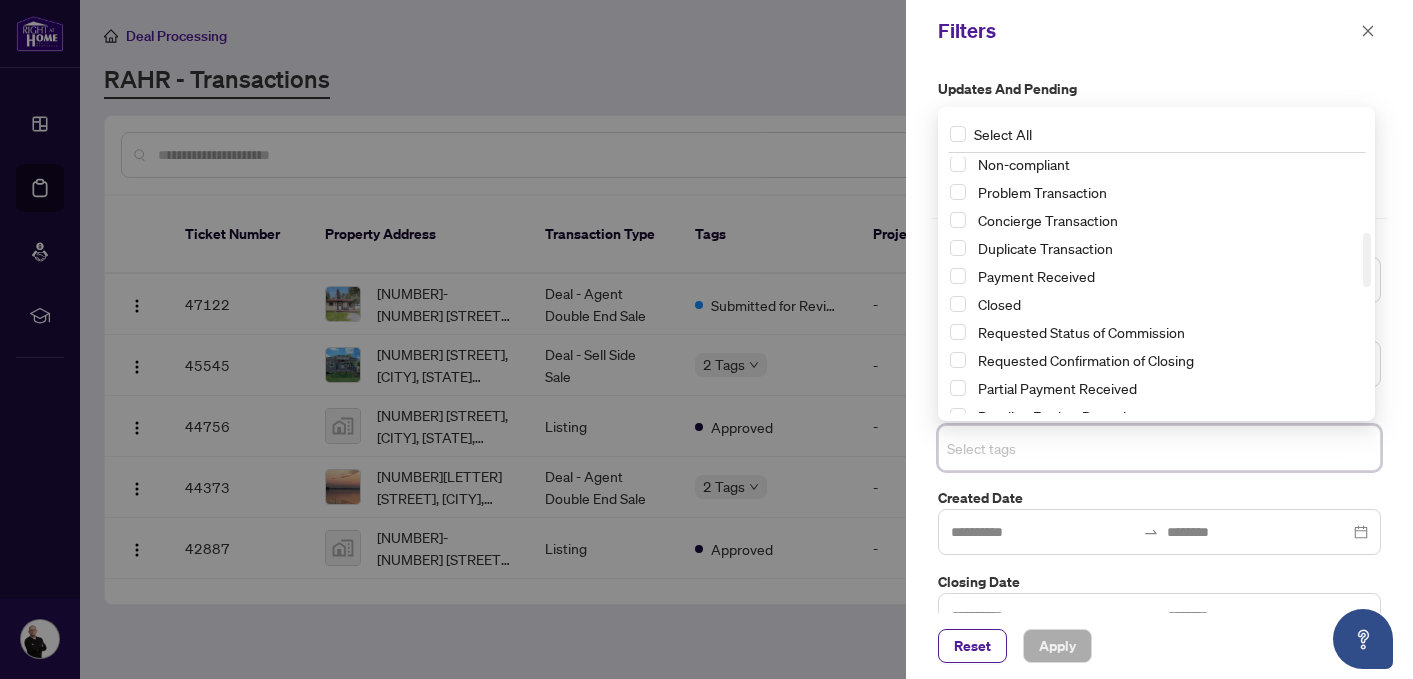 scroll, scrollTop: 356, scrollLeft: 0, axis: vertical 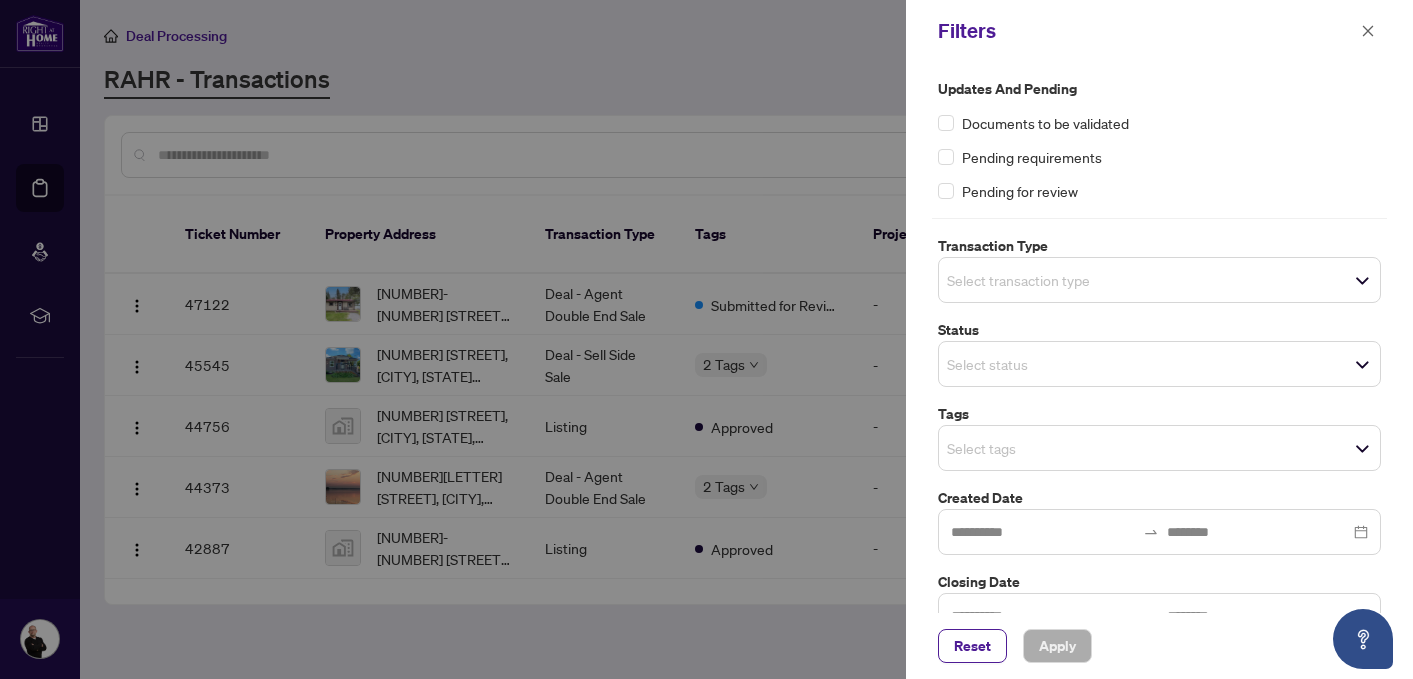 click on "Created Date" at bounding box center (1159, 498) 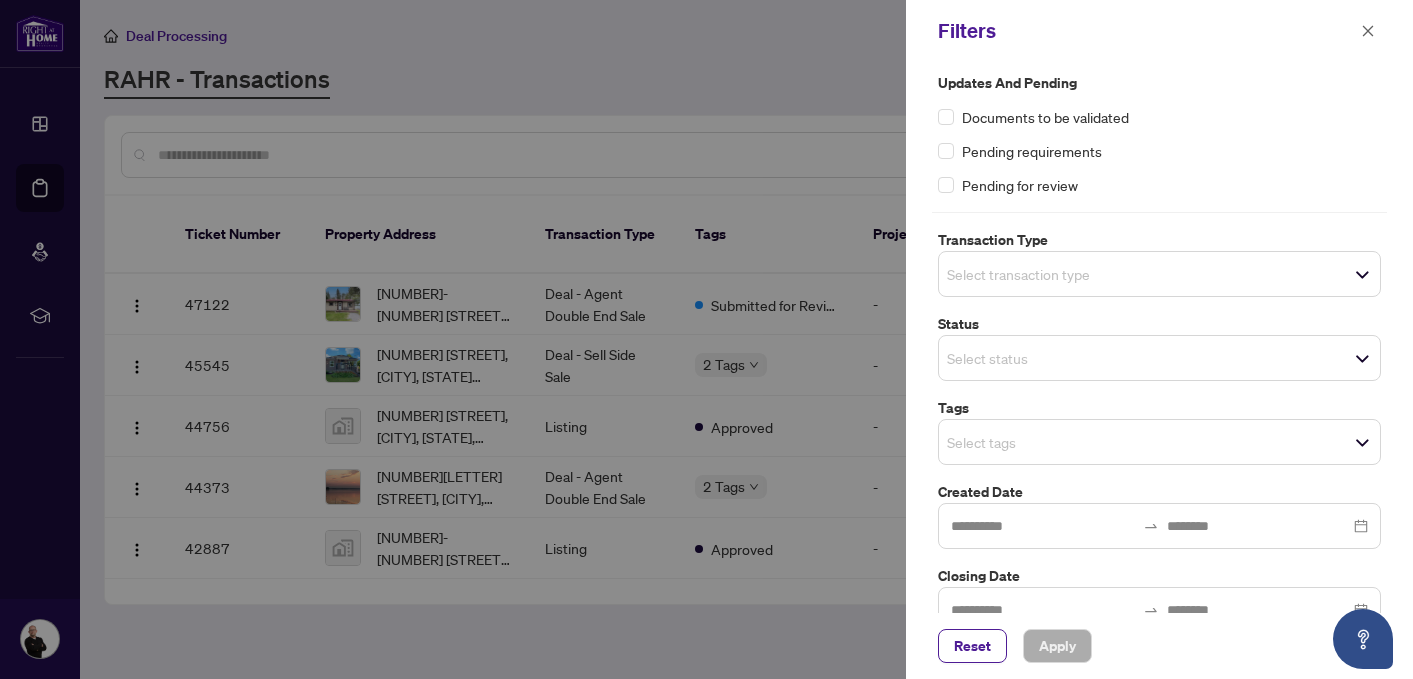 scroll, scrollTop: 0, scrollLeft: 0, axis: both 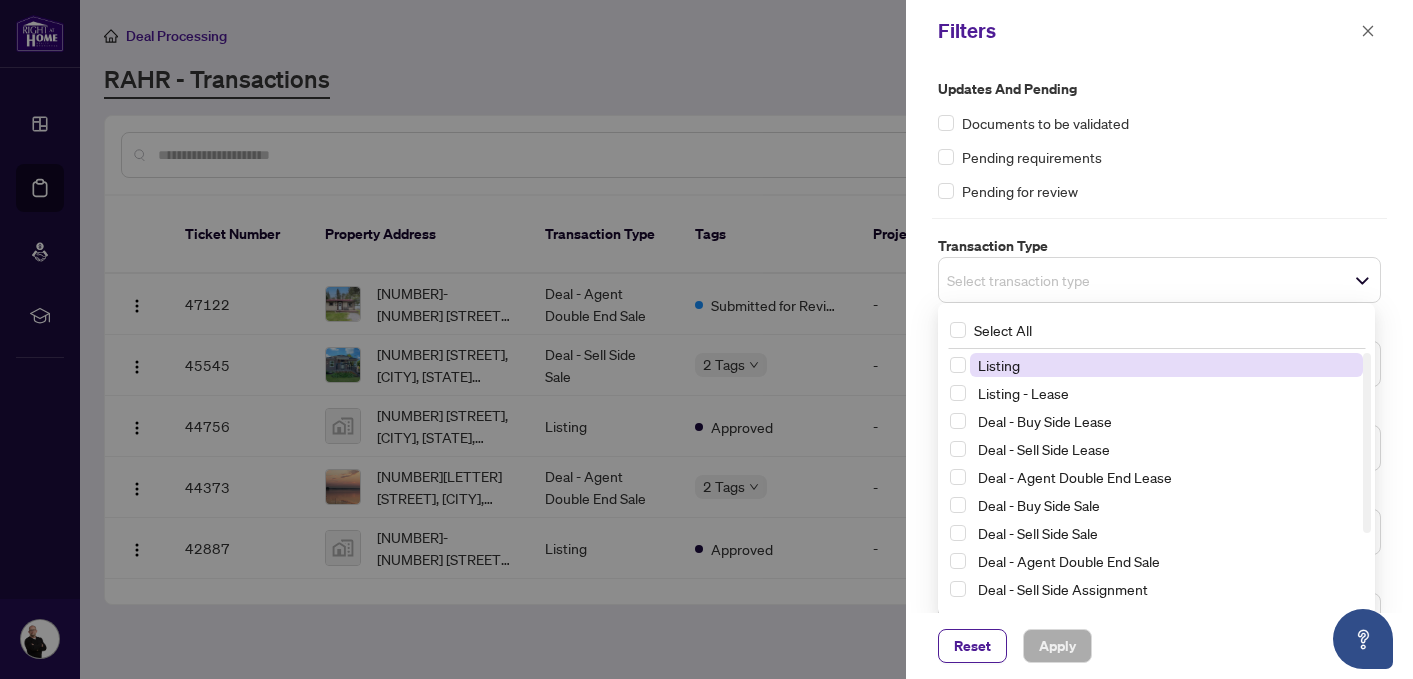 click on "Select transaction type" at bounding box center (1159, 280) 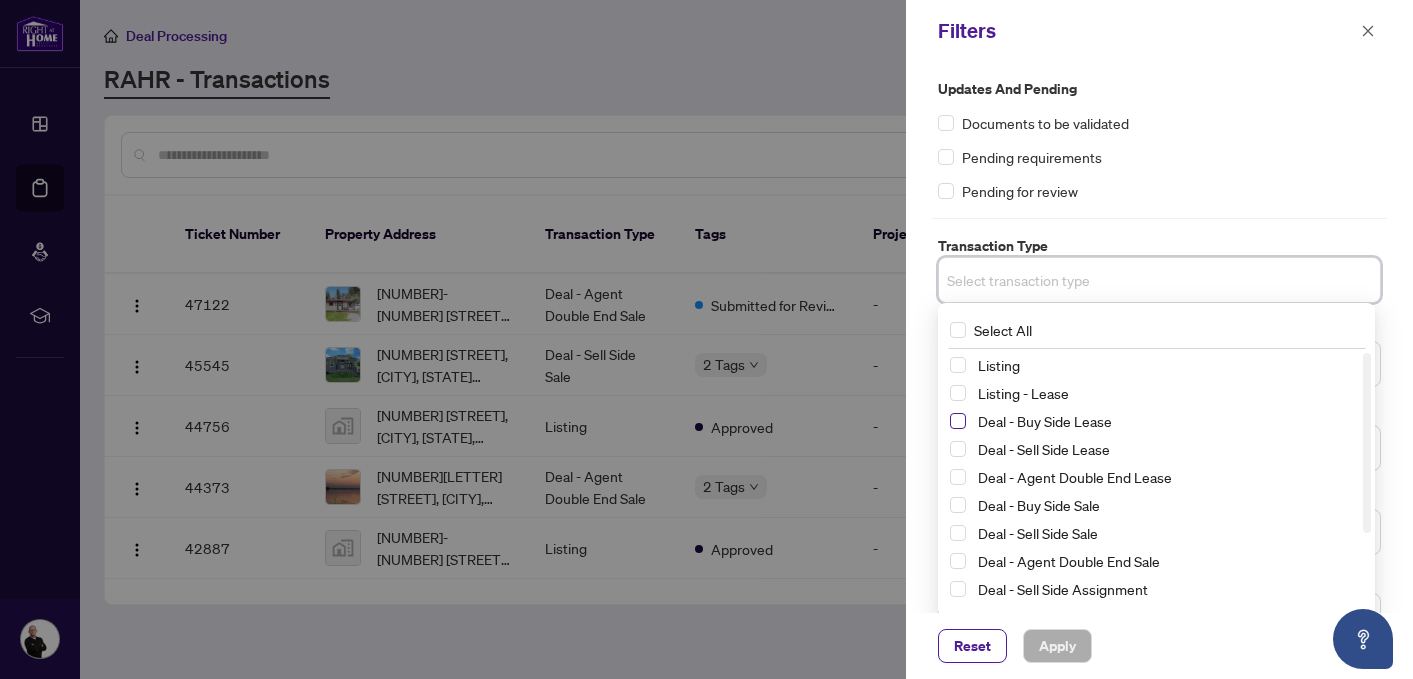 click at bounding box center (958, 421) 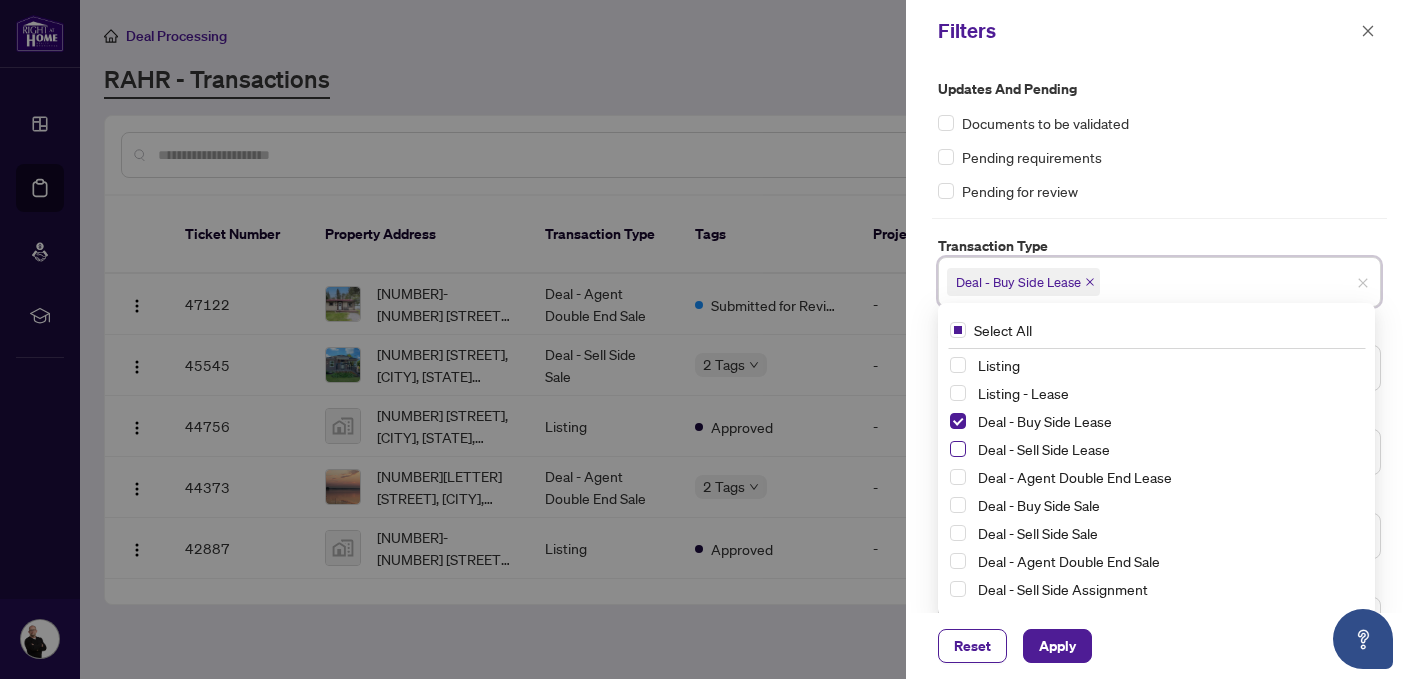click at bounding box center [958, 449] 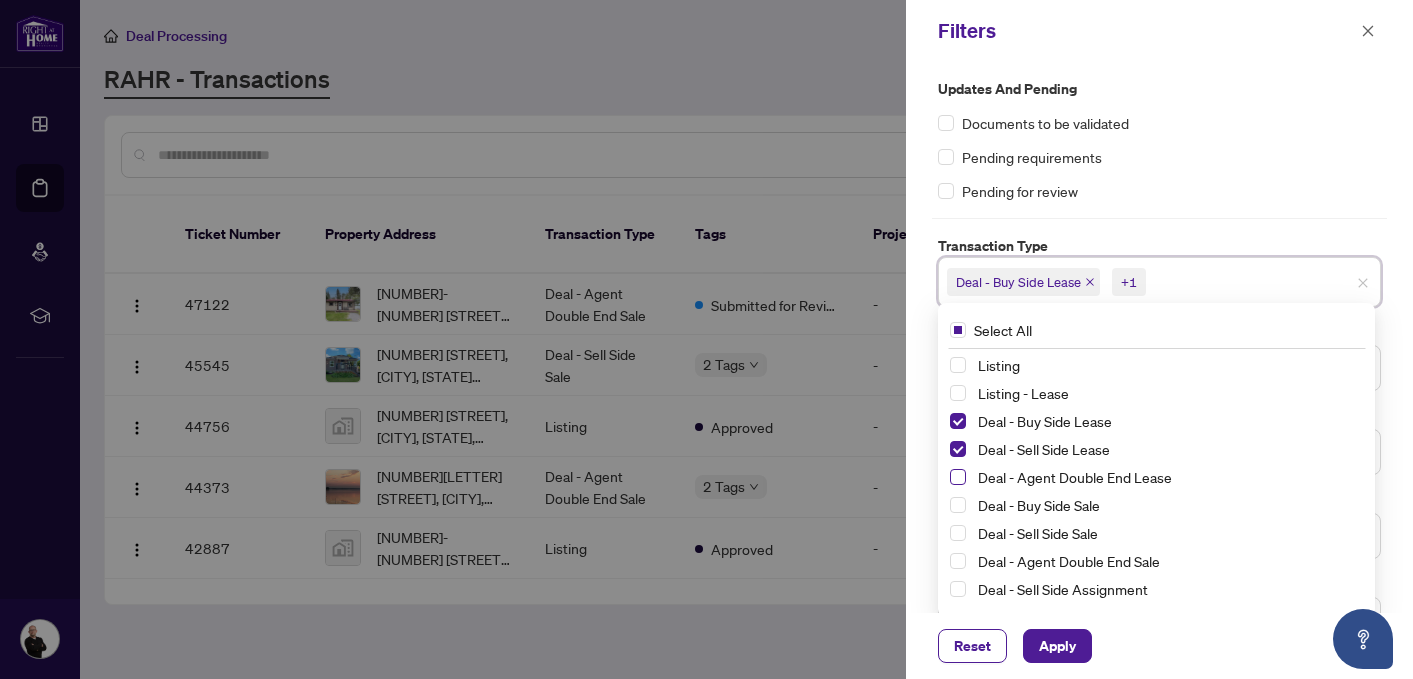 click at bounding box center [958, 477] 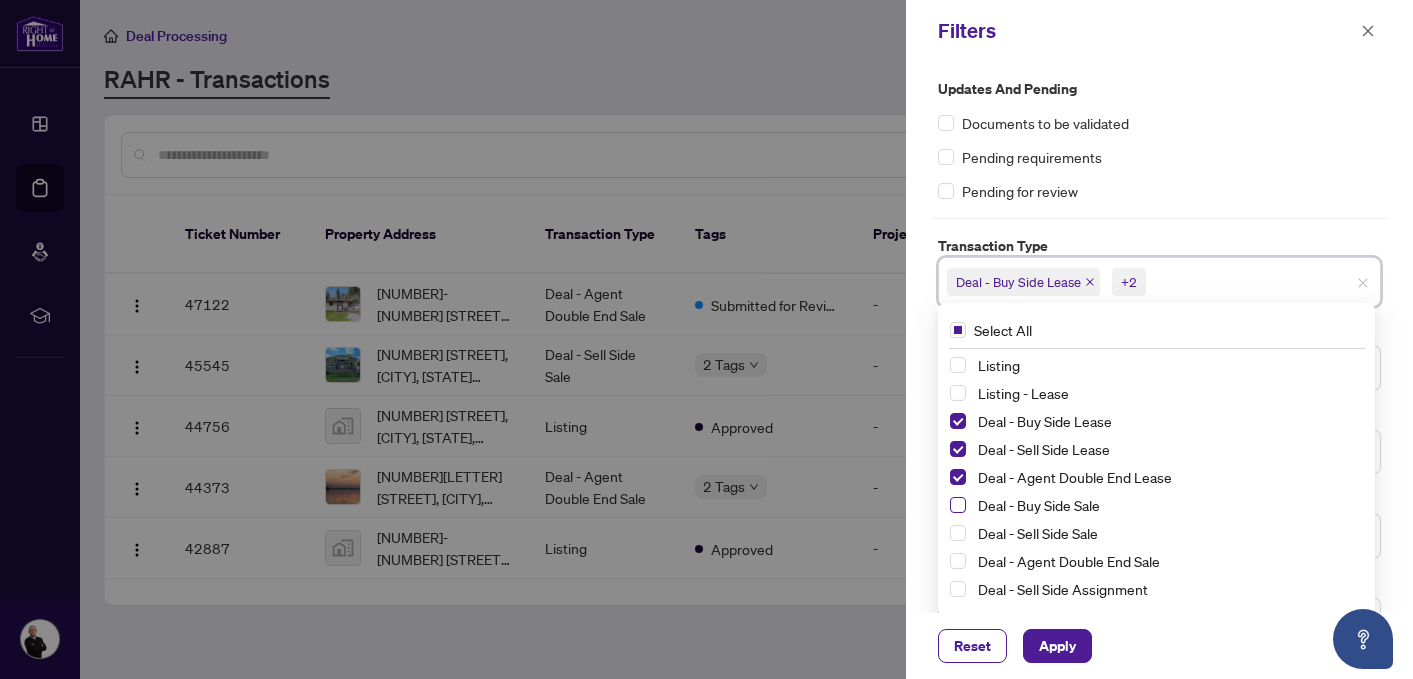 click at bounding box center (958, 505) 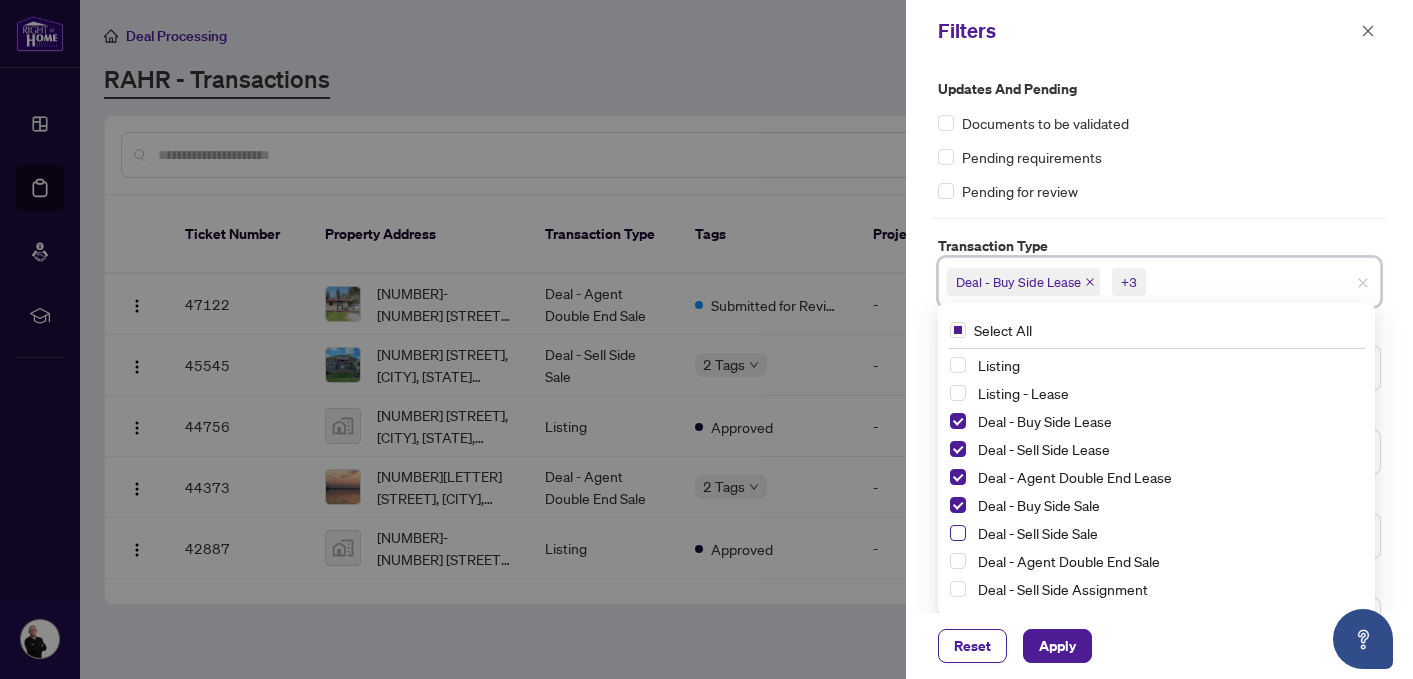 click at bounding box center [958, 533] 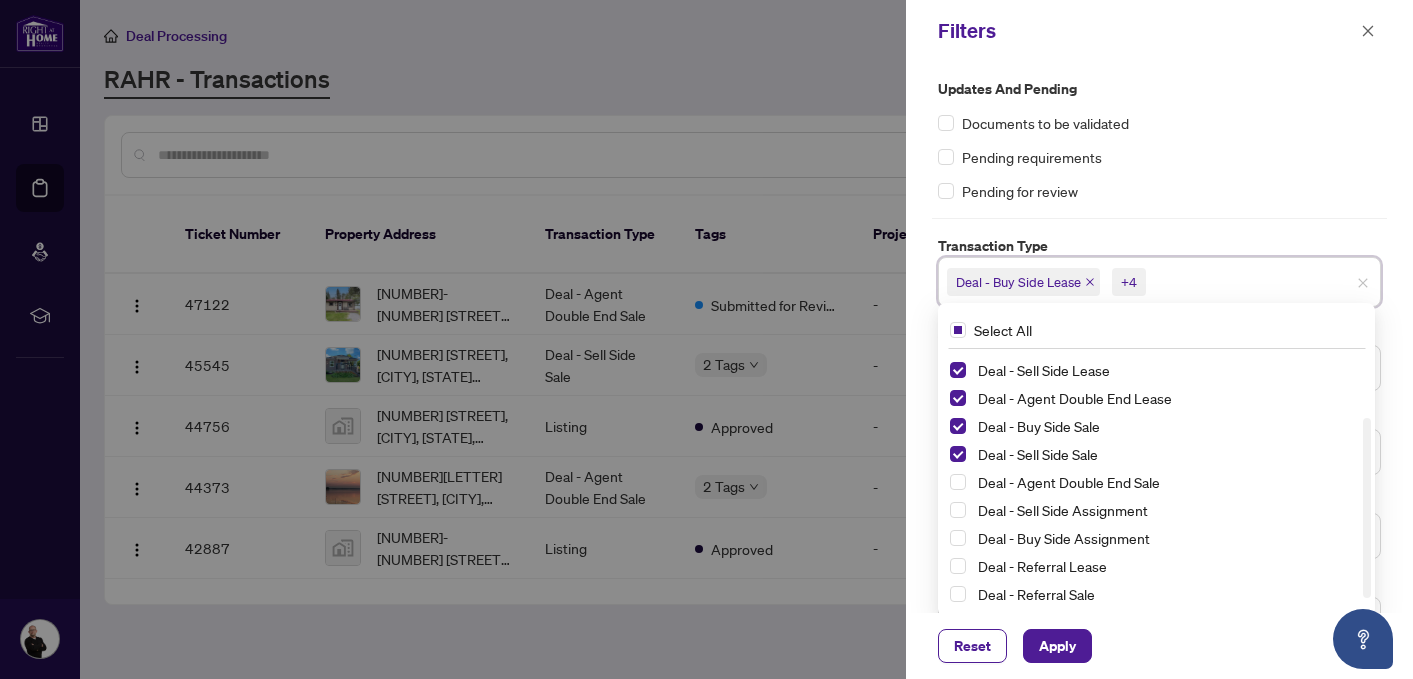 scroll, scrollTop: 94, scrollLeft: 0, axis: vertical 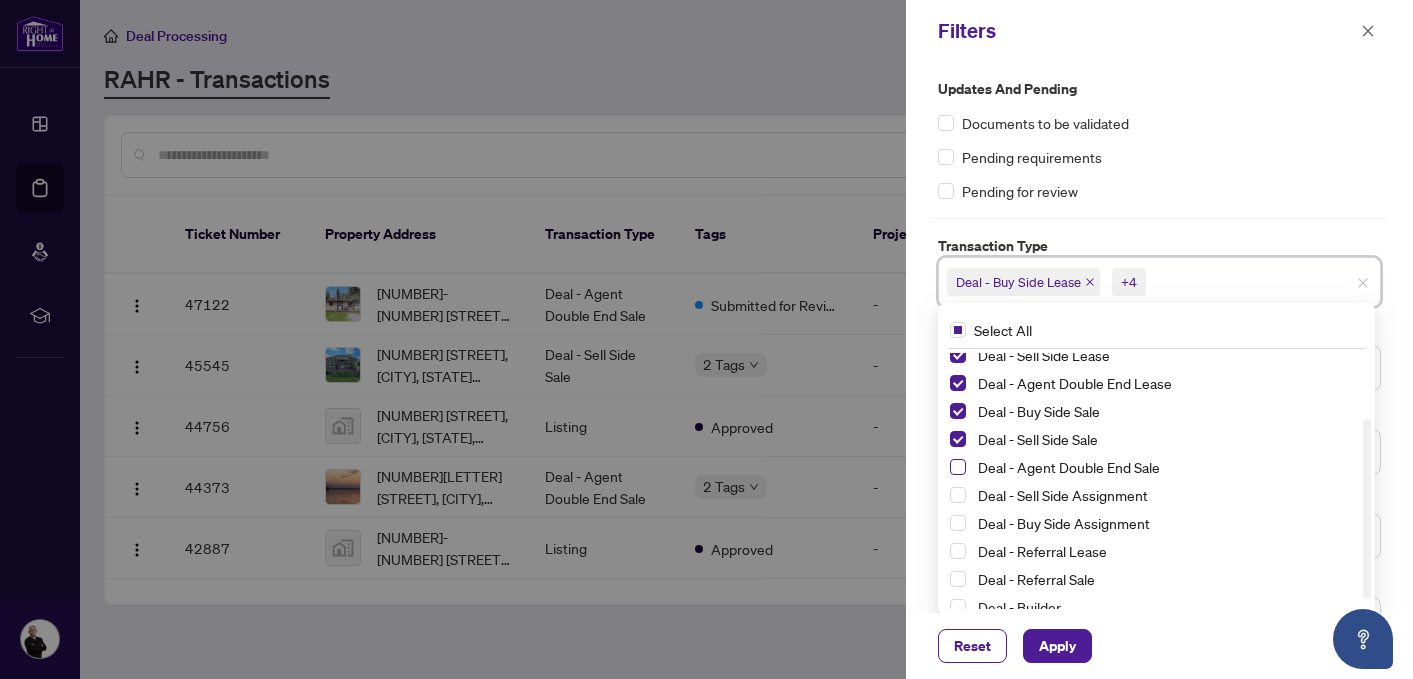 click at bounding box center [958, 467] 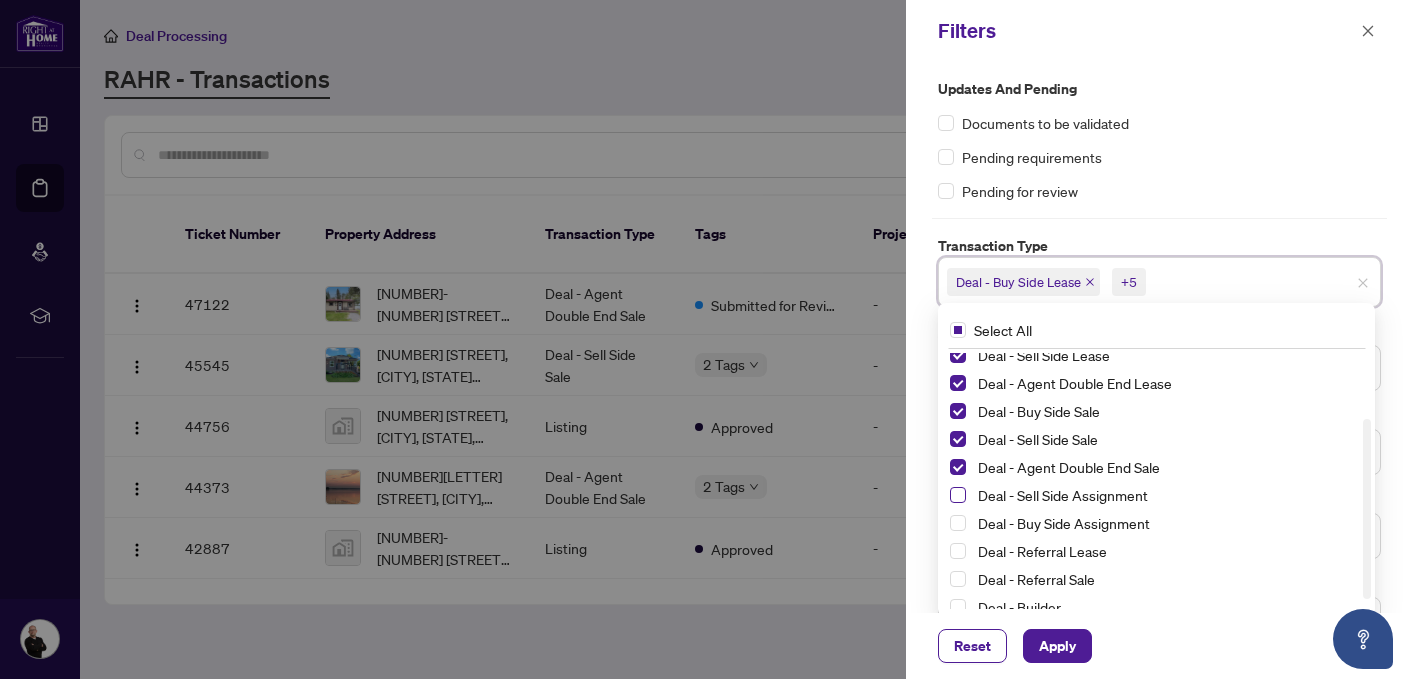 click at bounding box center (958, 495) 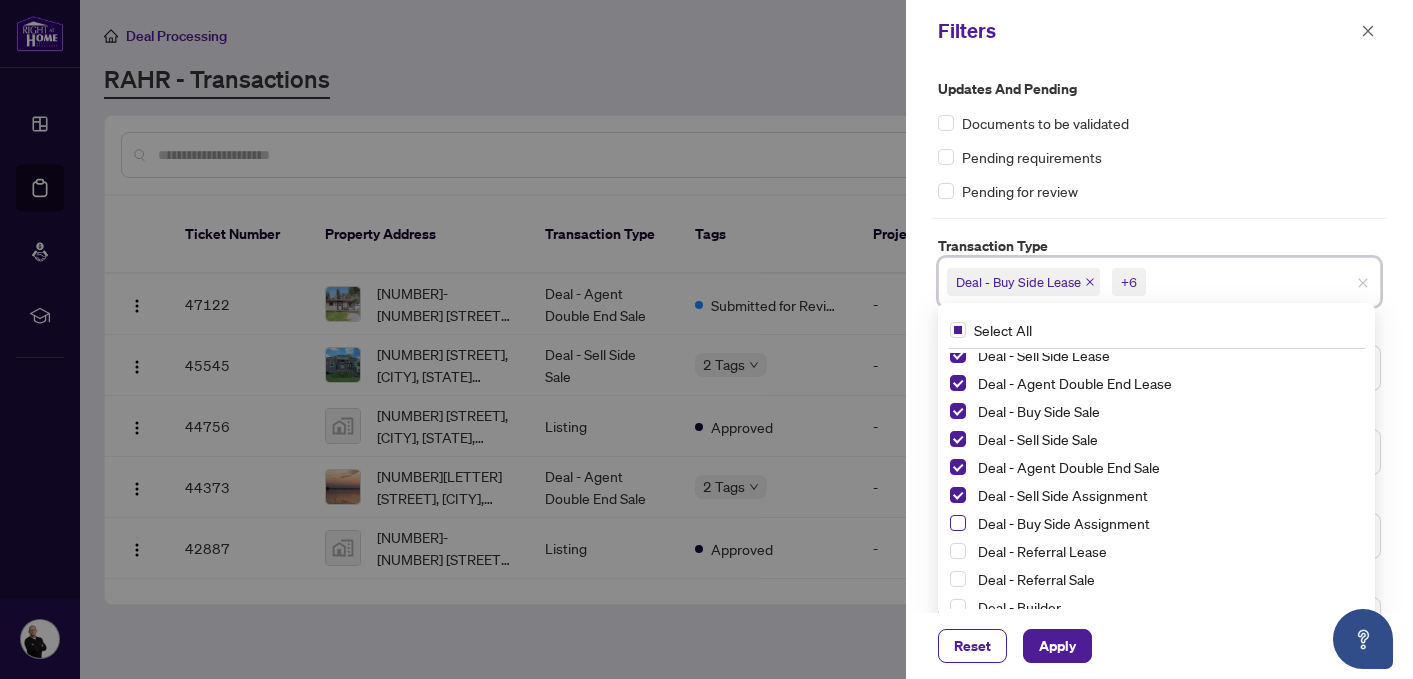click at bounding box center [958, 523] 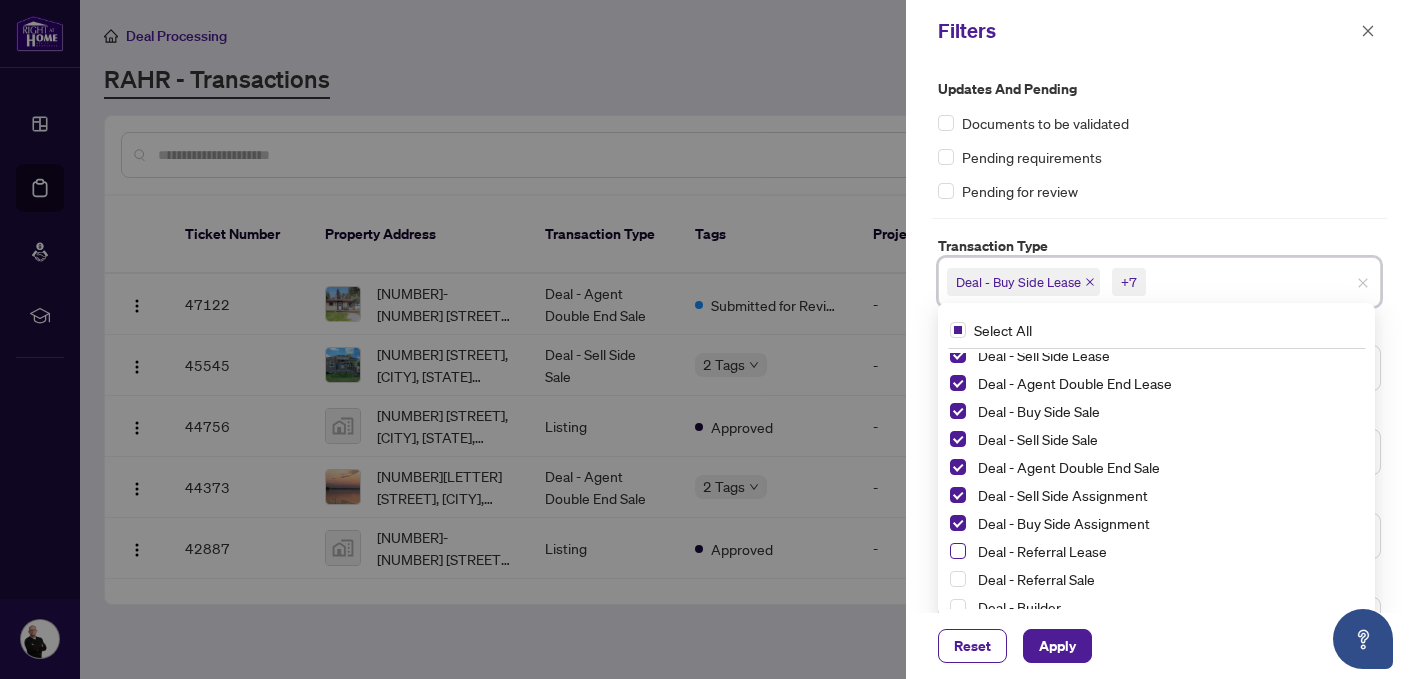 click at bounding box center (958, 551) 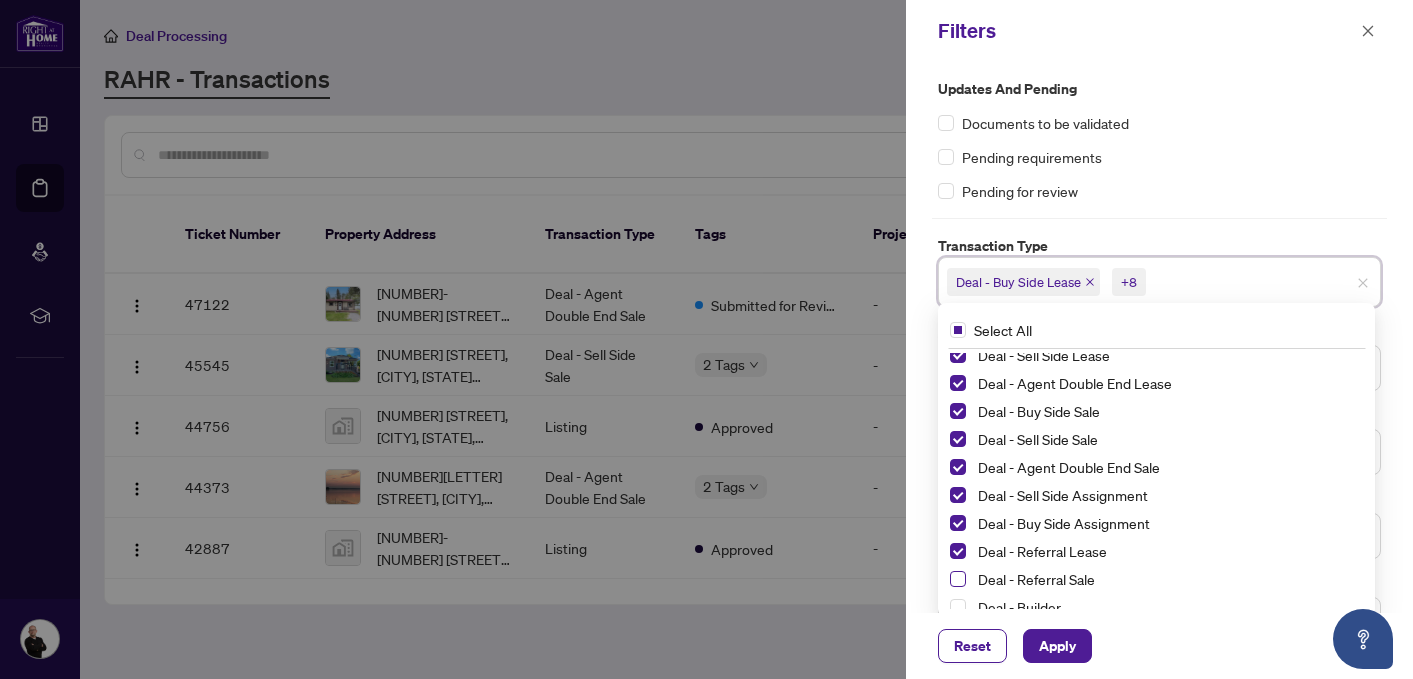 click at bounding box center [958, 579] 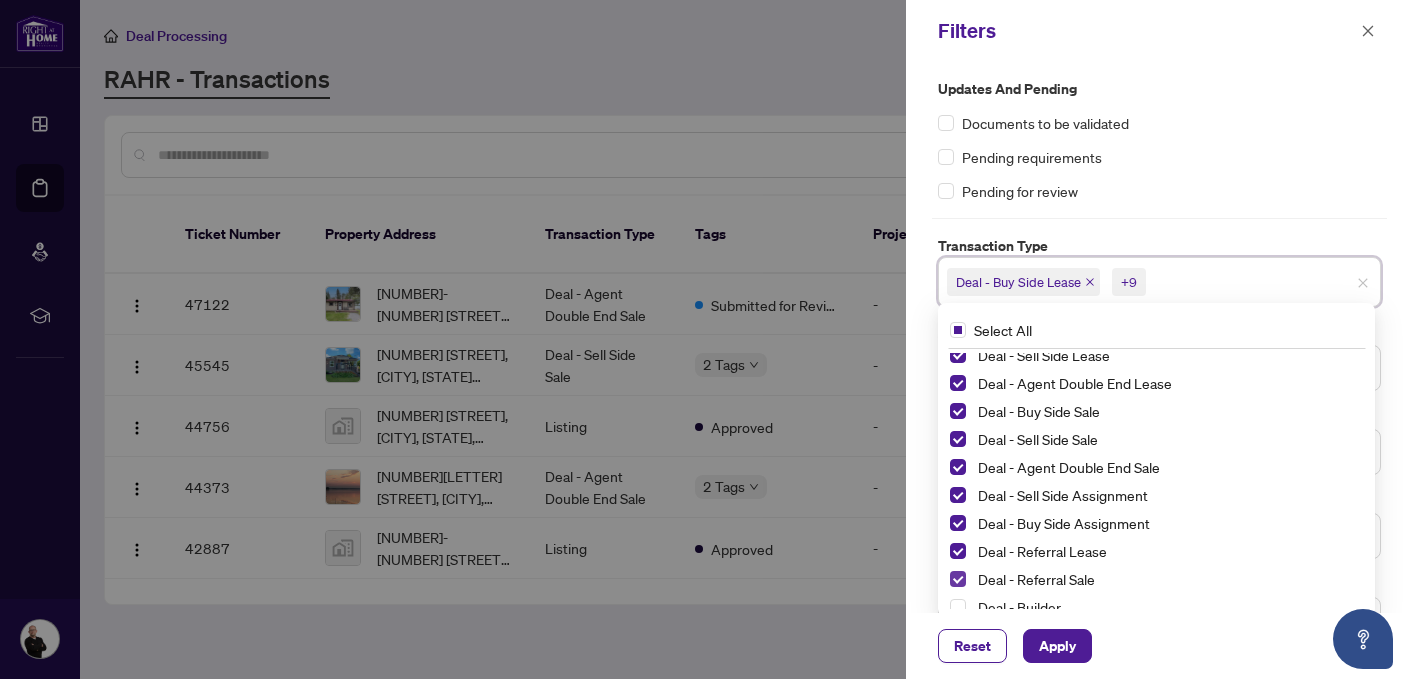 scroll, scrollTop: 108, scrollLeft: 0, axis: vertical 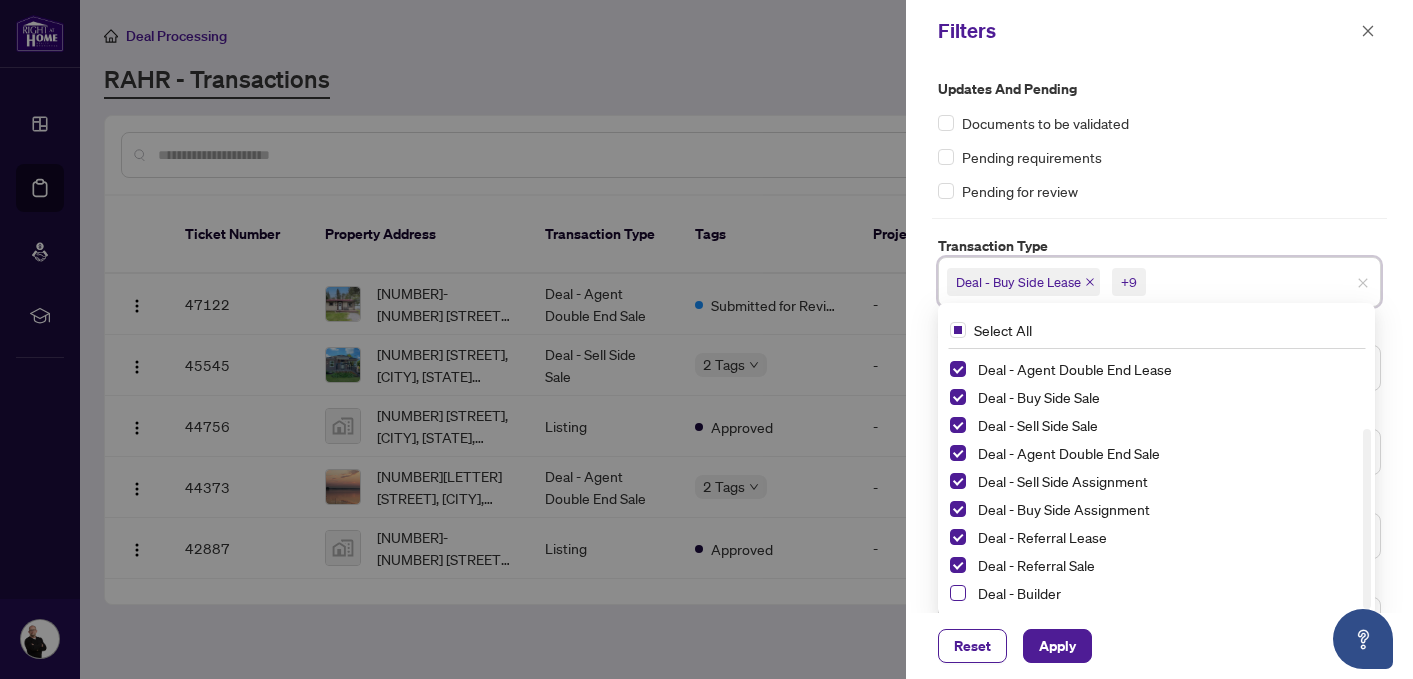 click at bounding box center (958, 593) 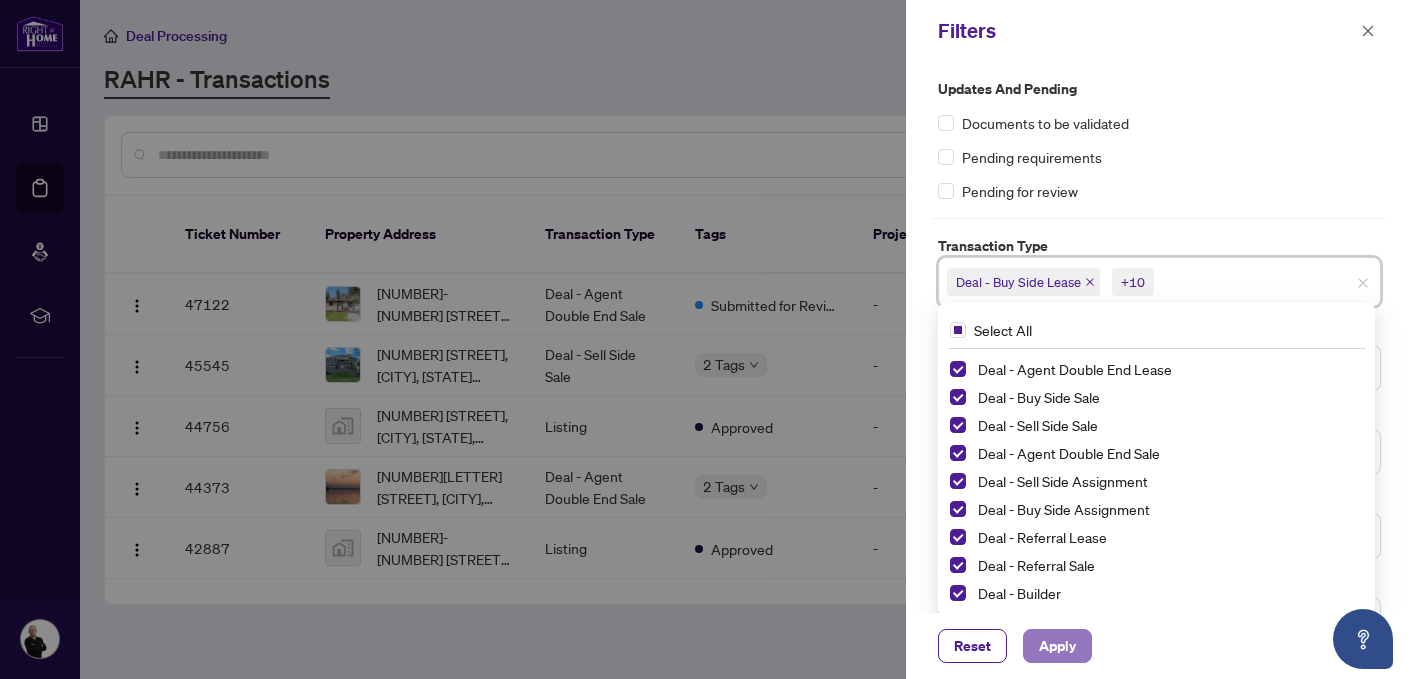click on "Apply" at bounding box center [1057, 646] 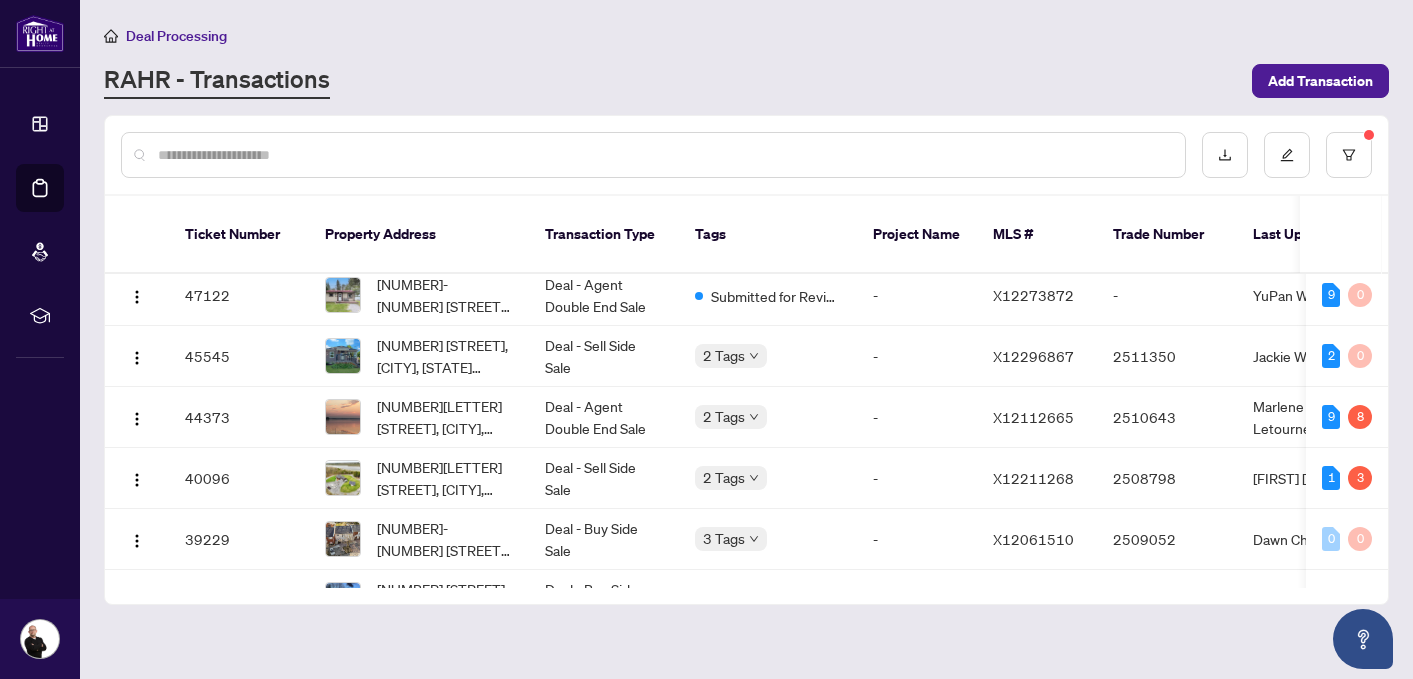 scroll, scrollTop: 0, scrollLeft: 0, axis: both 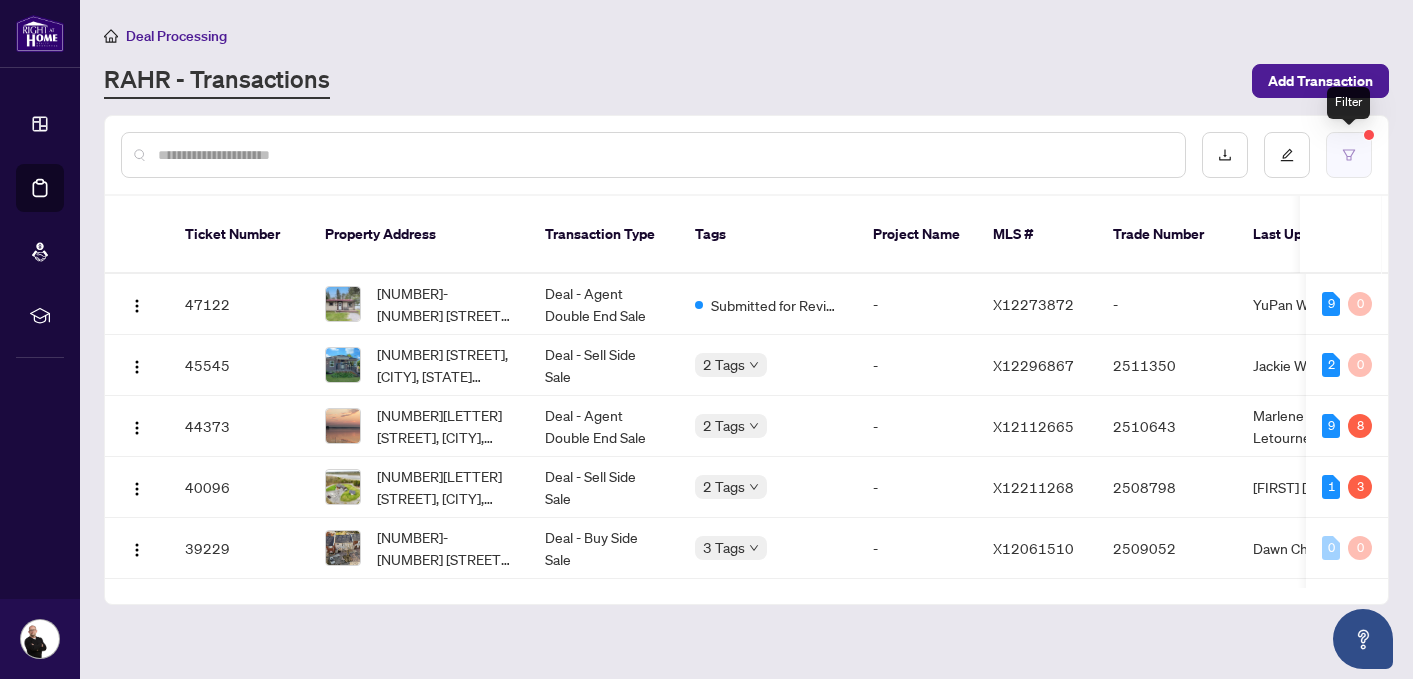 click at bounding box center (1349, 155) 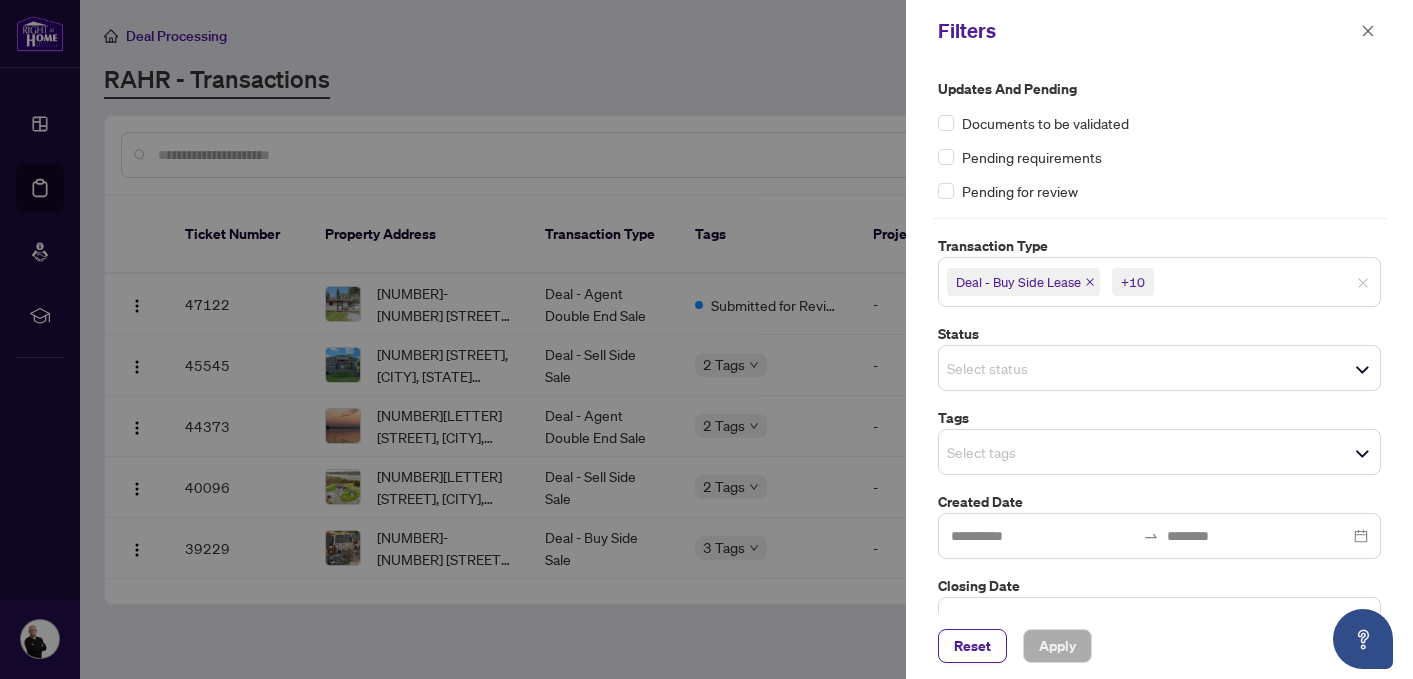 click on "Select status" at bounding box center [1159, 368] 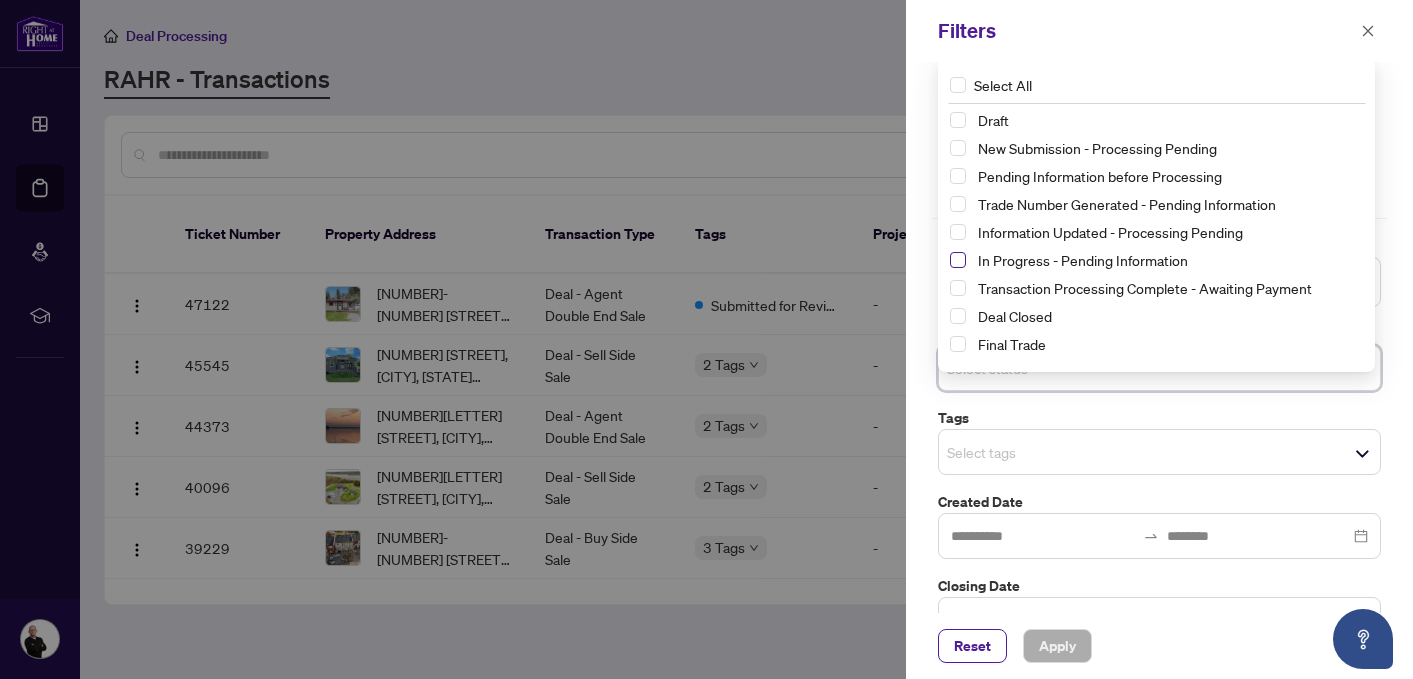 click at bounding box center [958, 260] 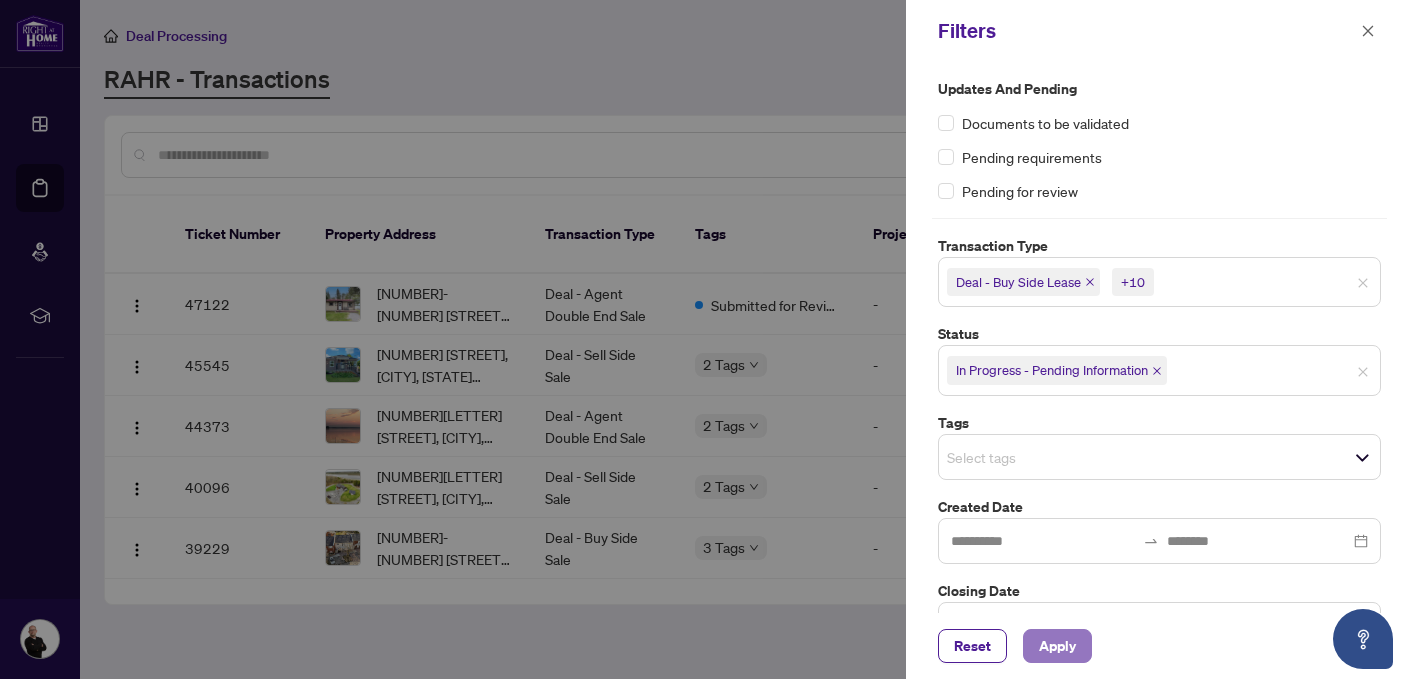 click on "Apply" at bounding box center [1057, 646] 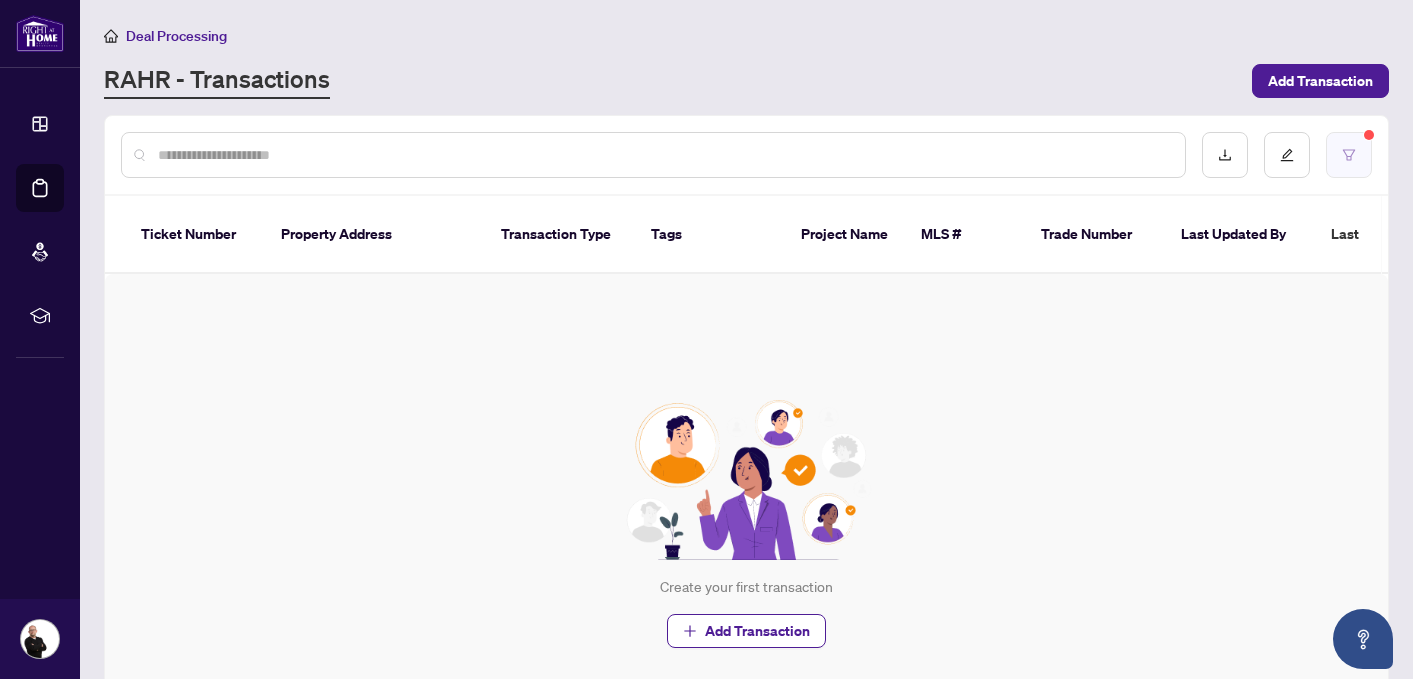 click 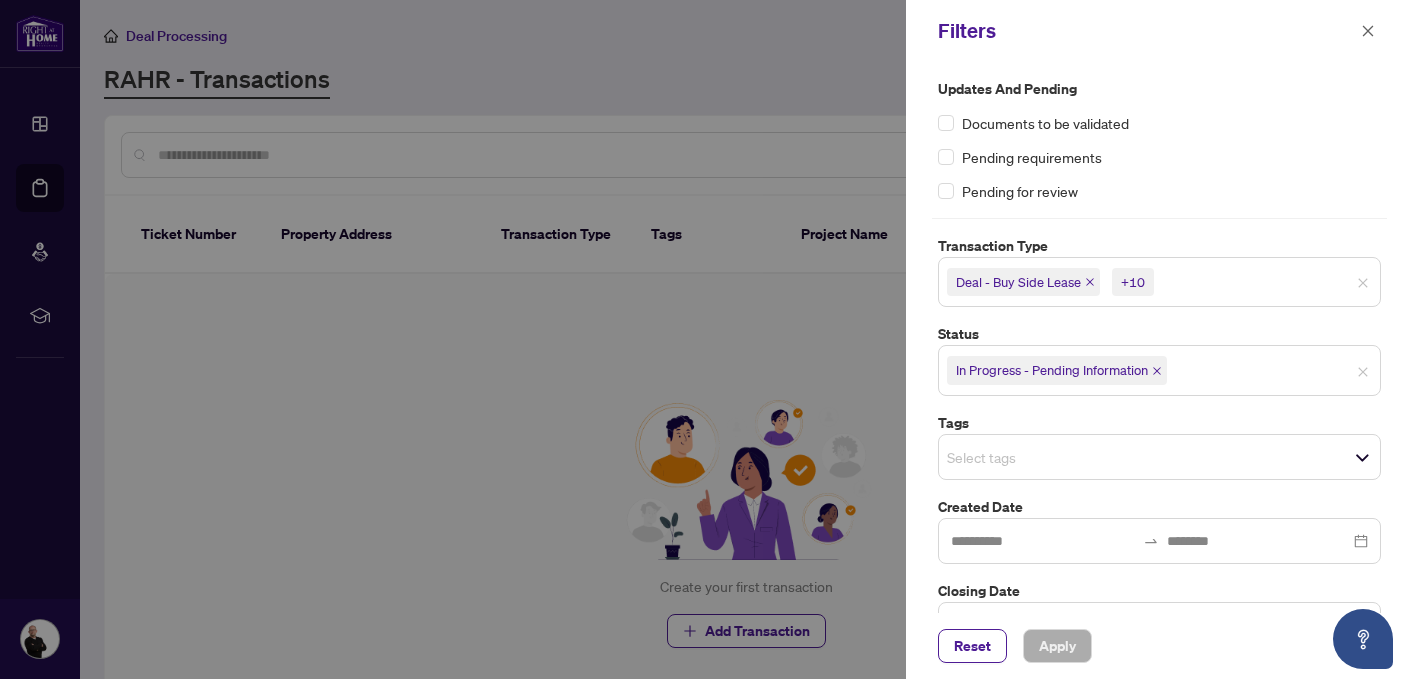 click 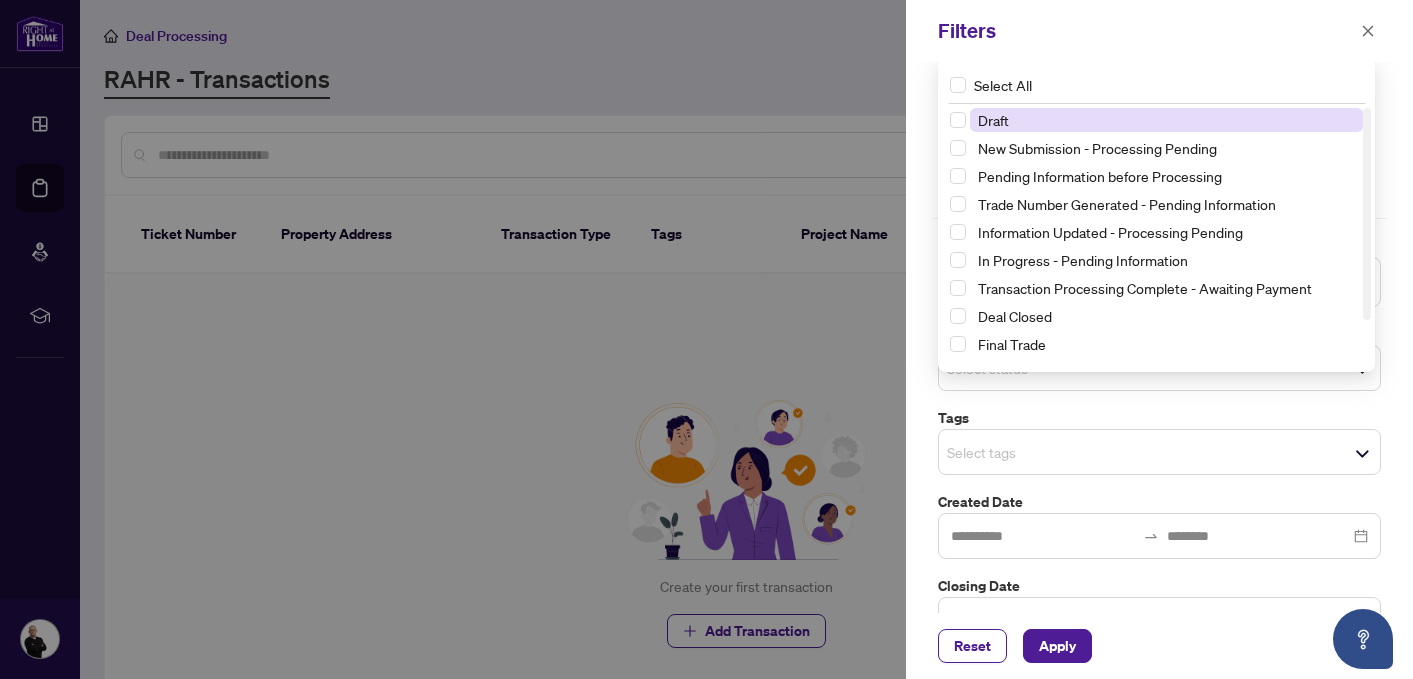 click on "Select status Select All 1 Draft New Submission - Processing Pending Pending Information before Processing Trade Number Generated - Pending Information Information Updated - Processing Pending In Progress - Pending Information Transaction Processing Complete - Awaiting Payment Deal Closed Final Trade Deal Fell Through - Pending Information Deal Fell Through & Closed" at bounding box center [1159, 368] 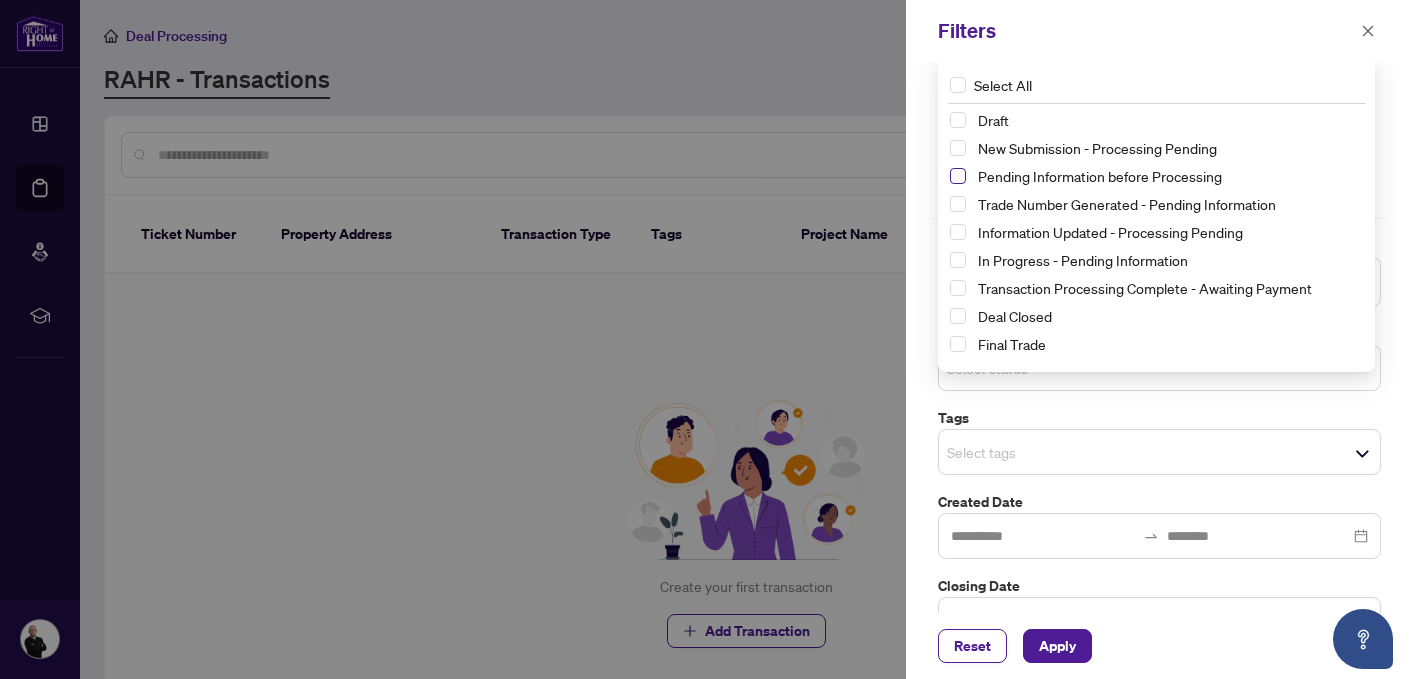 click at bounding box center (958, 176) 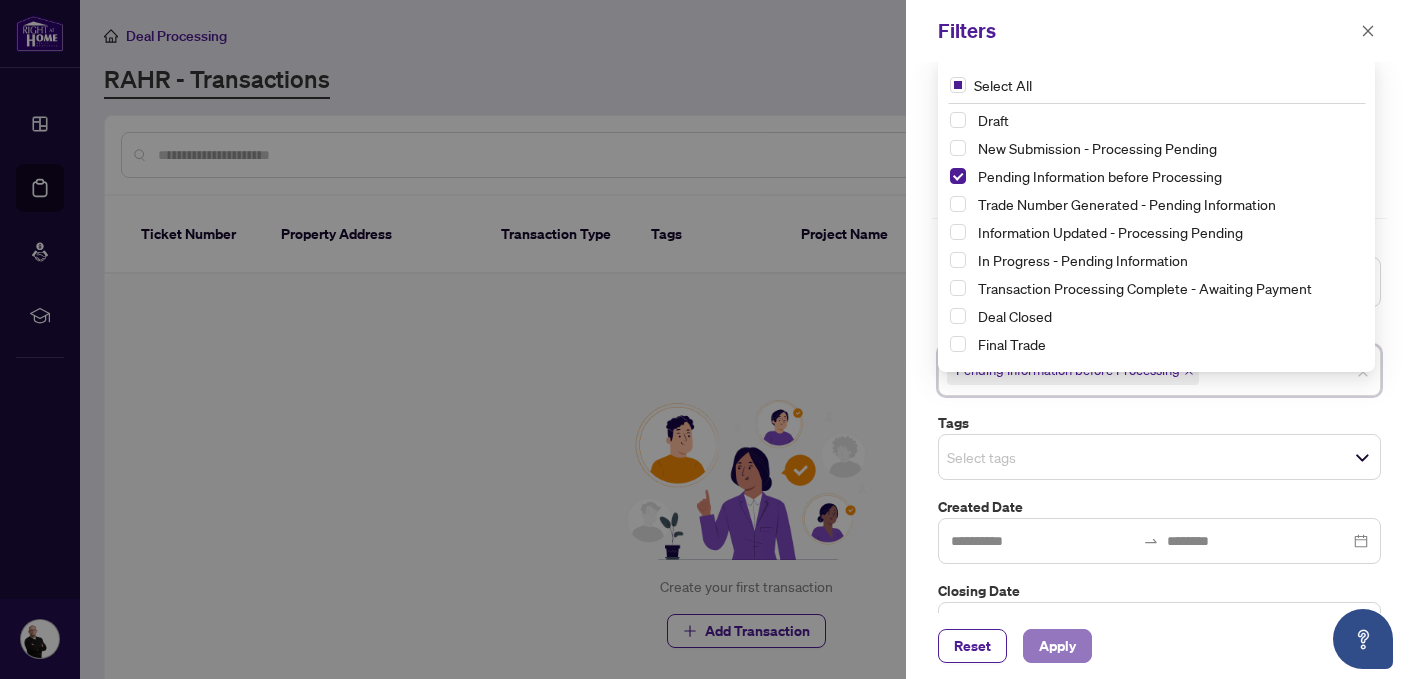 click on "Apply" at bounding box center (1057, 646) 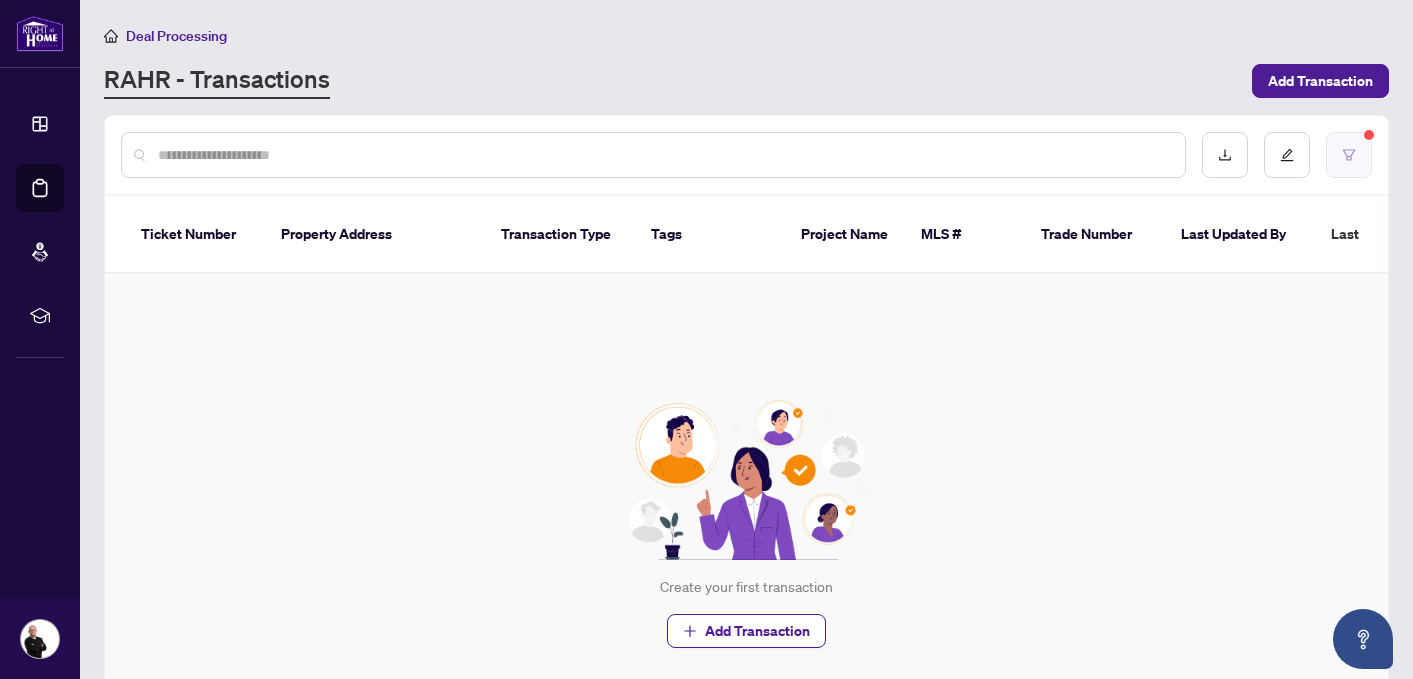 click at bounding box center (1349, 155) 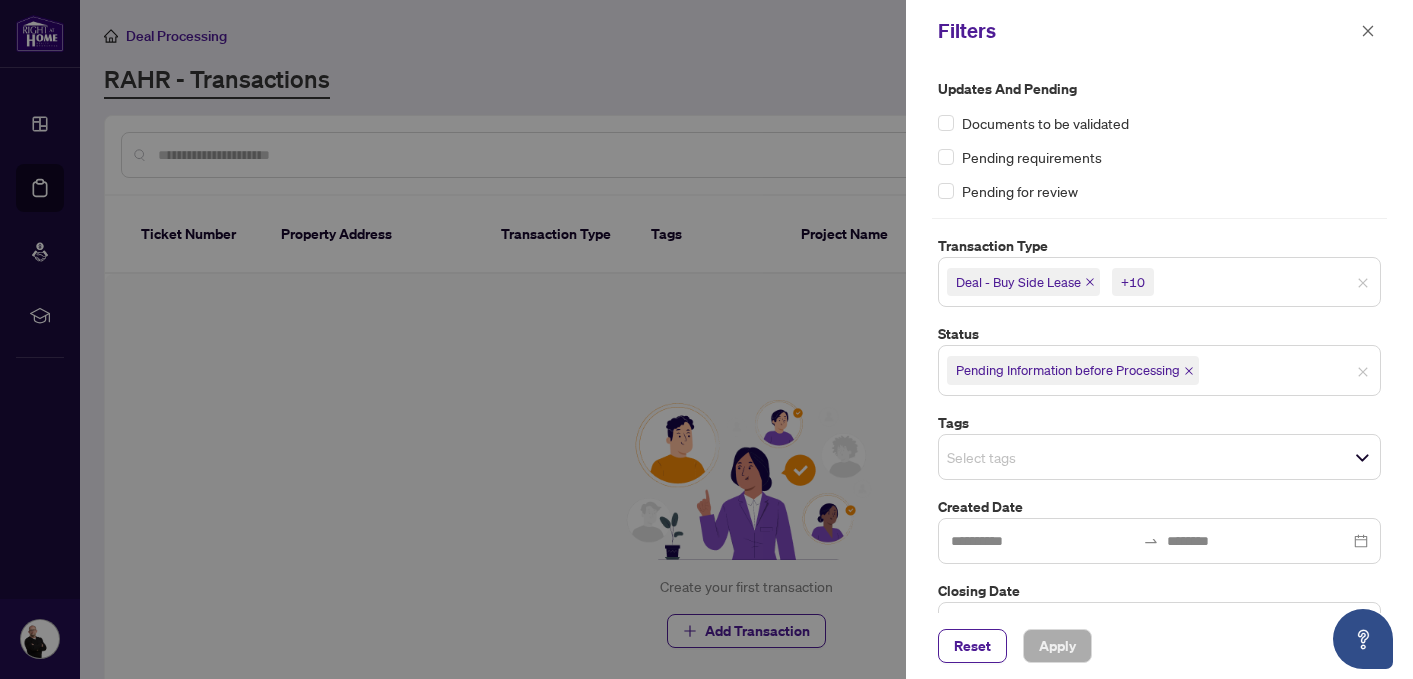 click 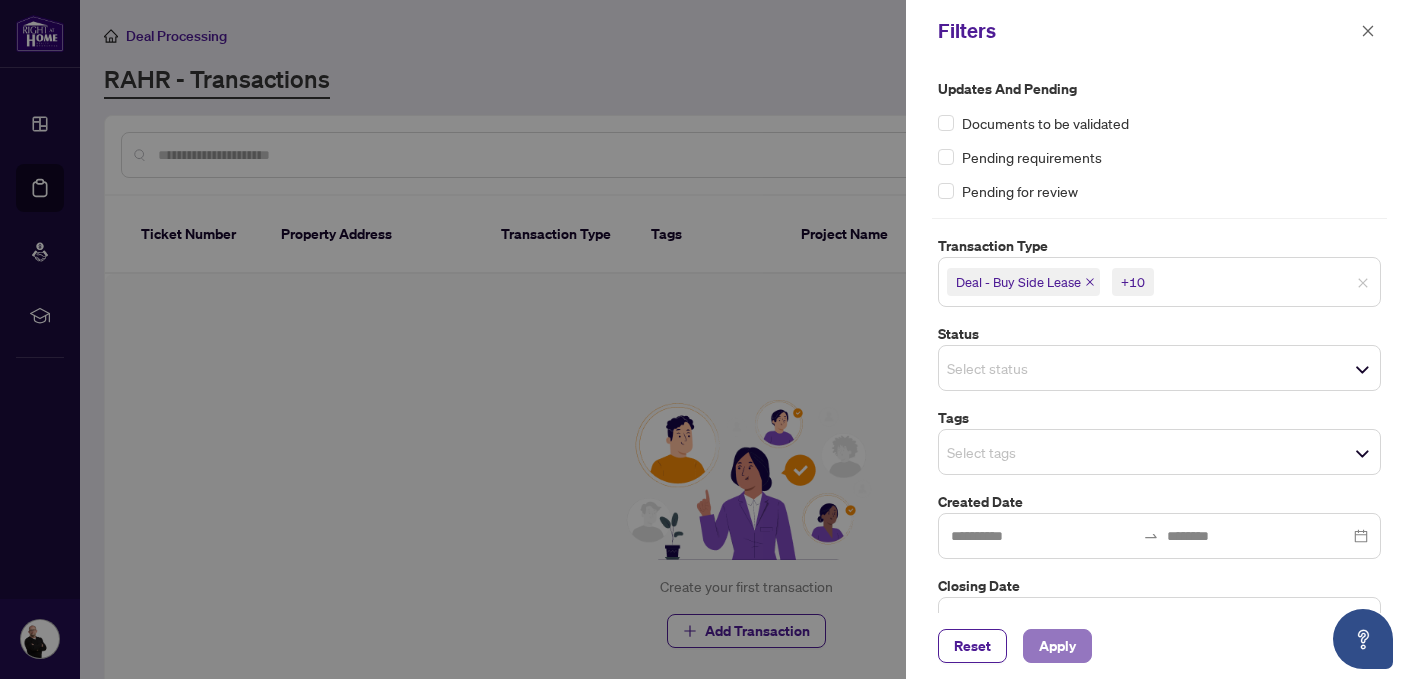 click on "Apply" at bounding box center (1057, 646) 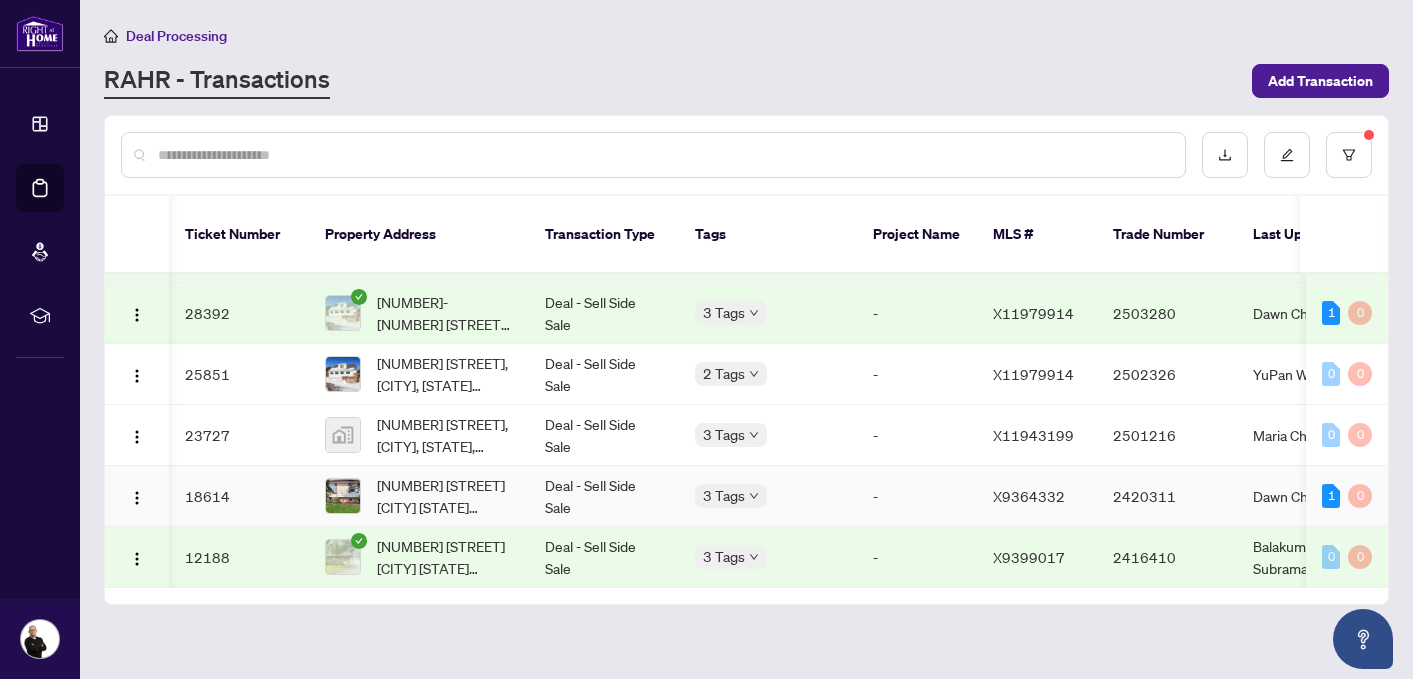 scroll, scrollTop: 424, scrollLeft: 122, axis: both 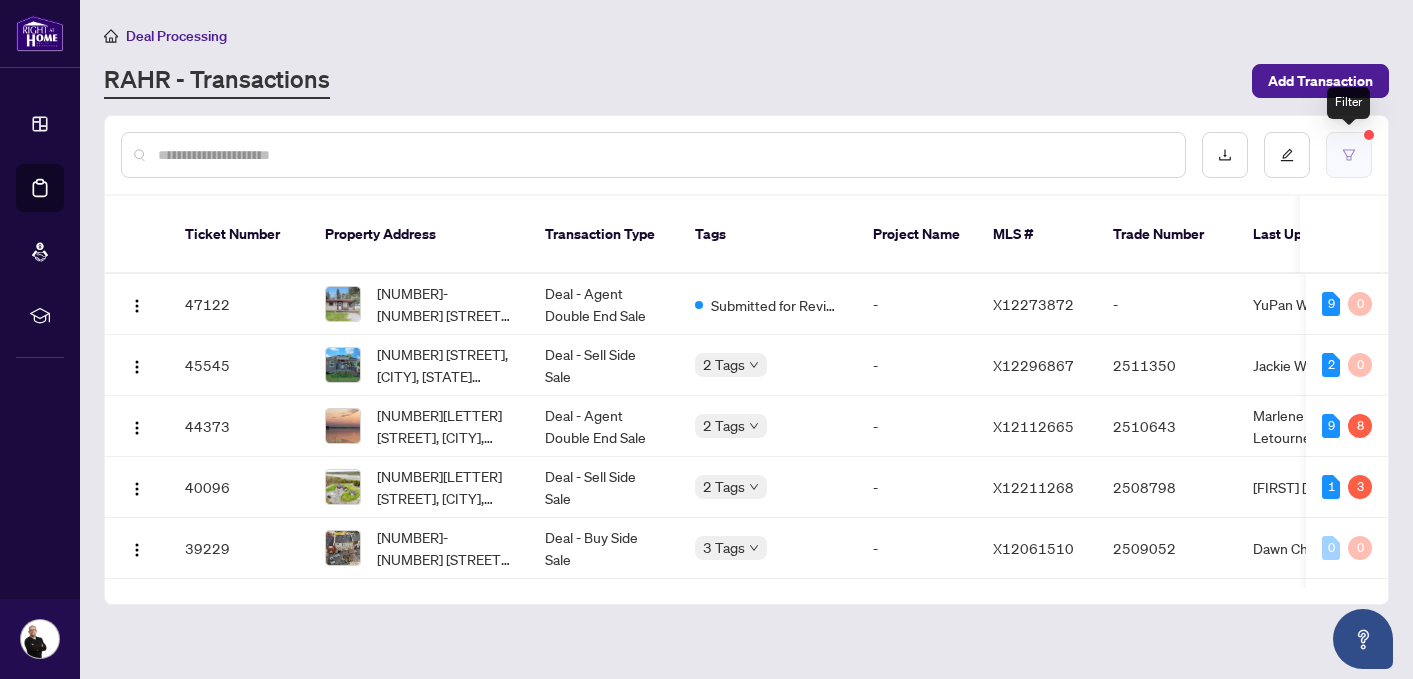 click 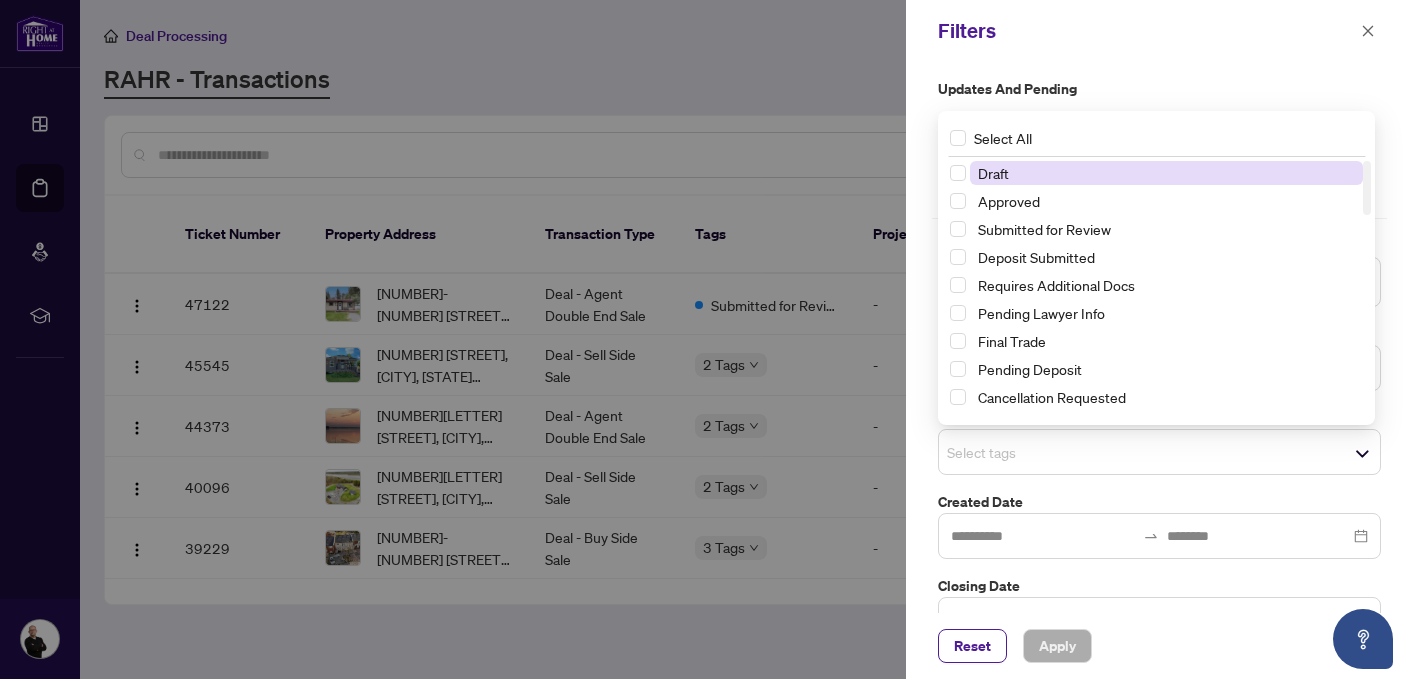 click on "Select tags" at bounding box center (1159, 452) 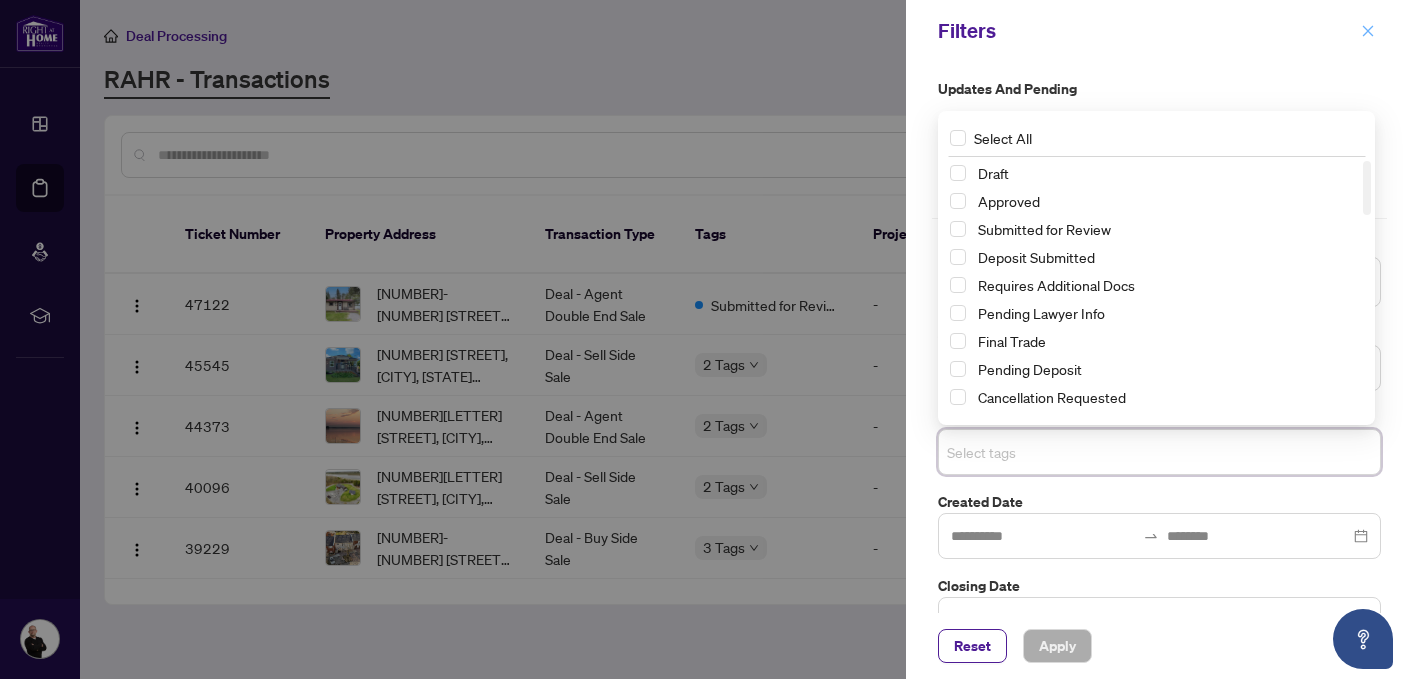 click 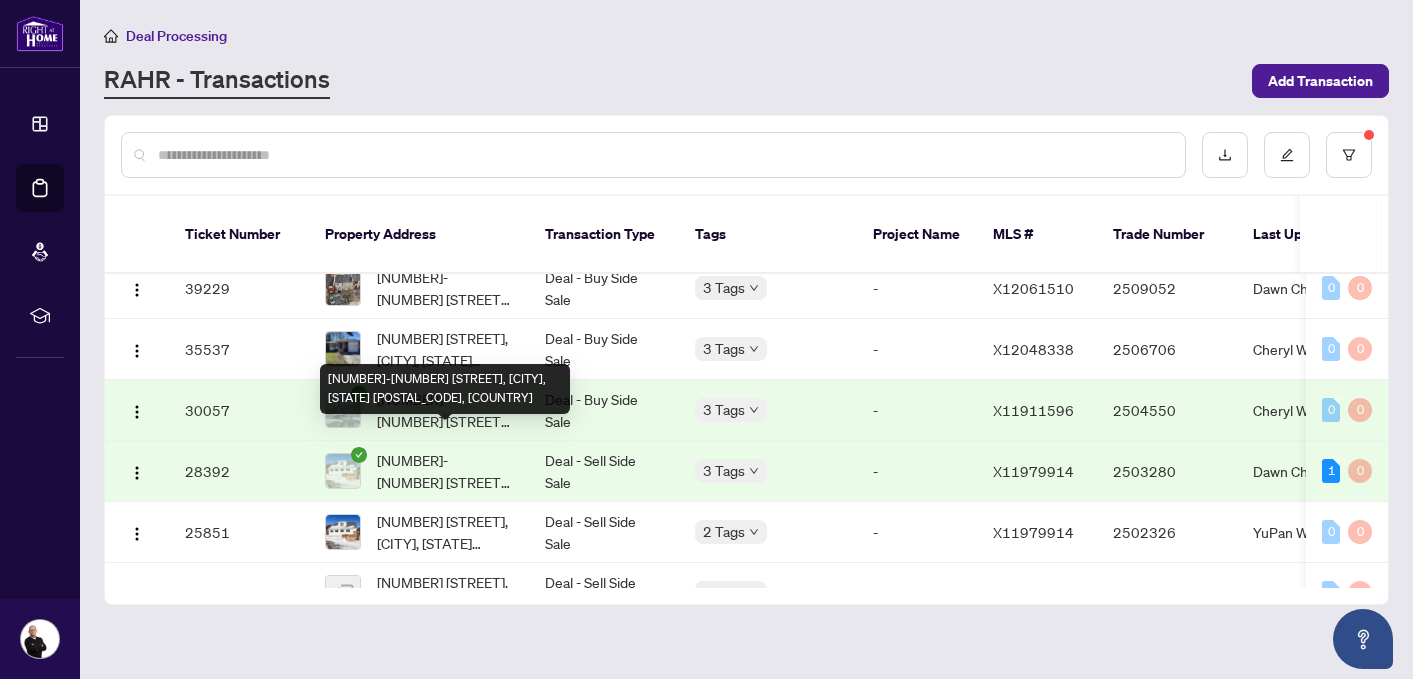 scroll, scrollTop: 0, scrollLeft: 0, axis: both 